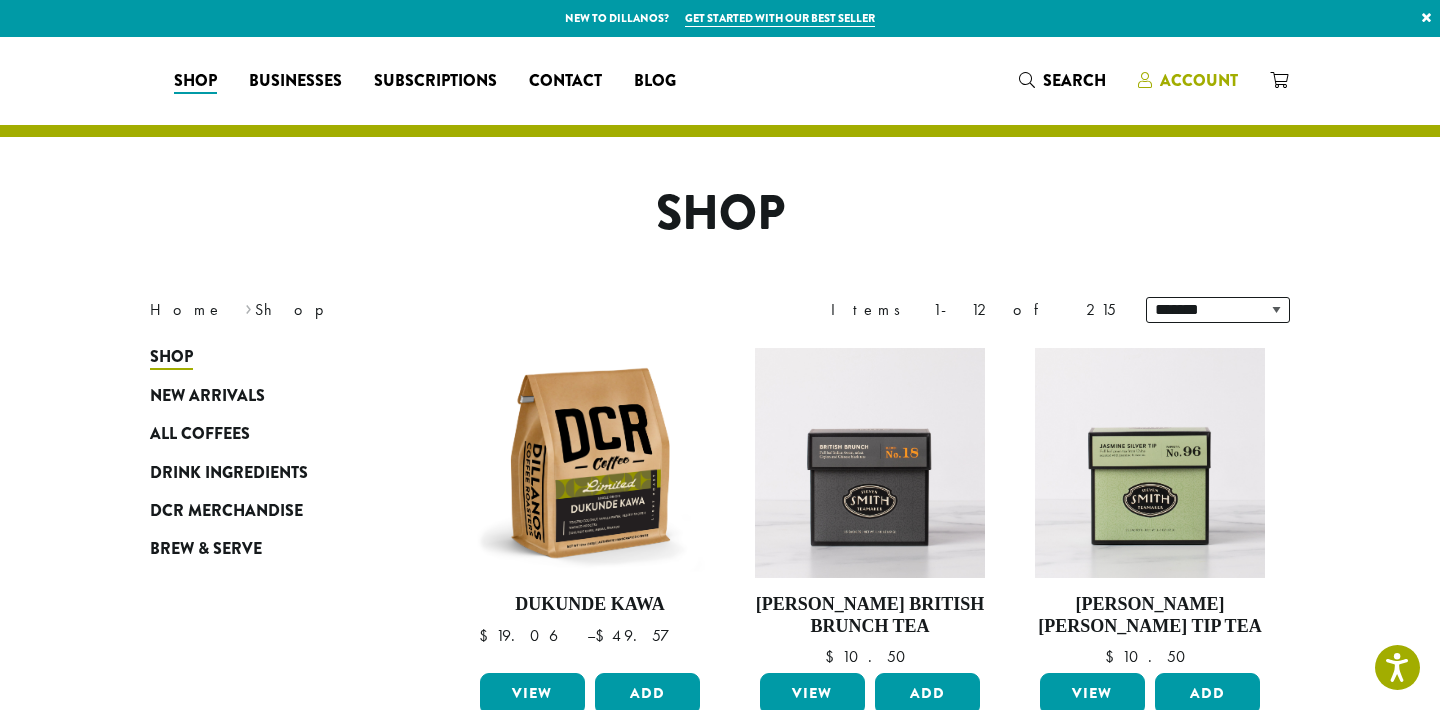 scroll, scrollTop: 0, scrollLeft: 0, axis: both 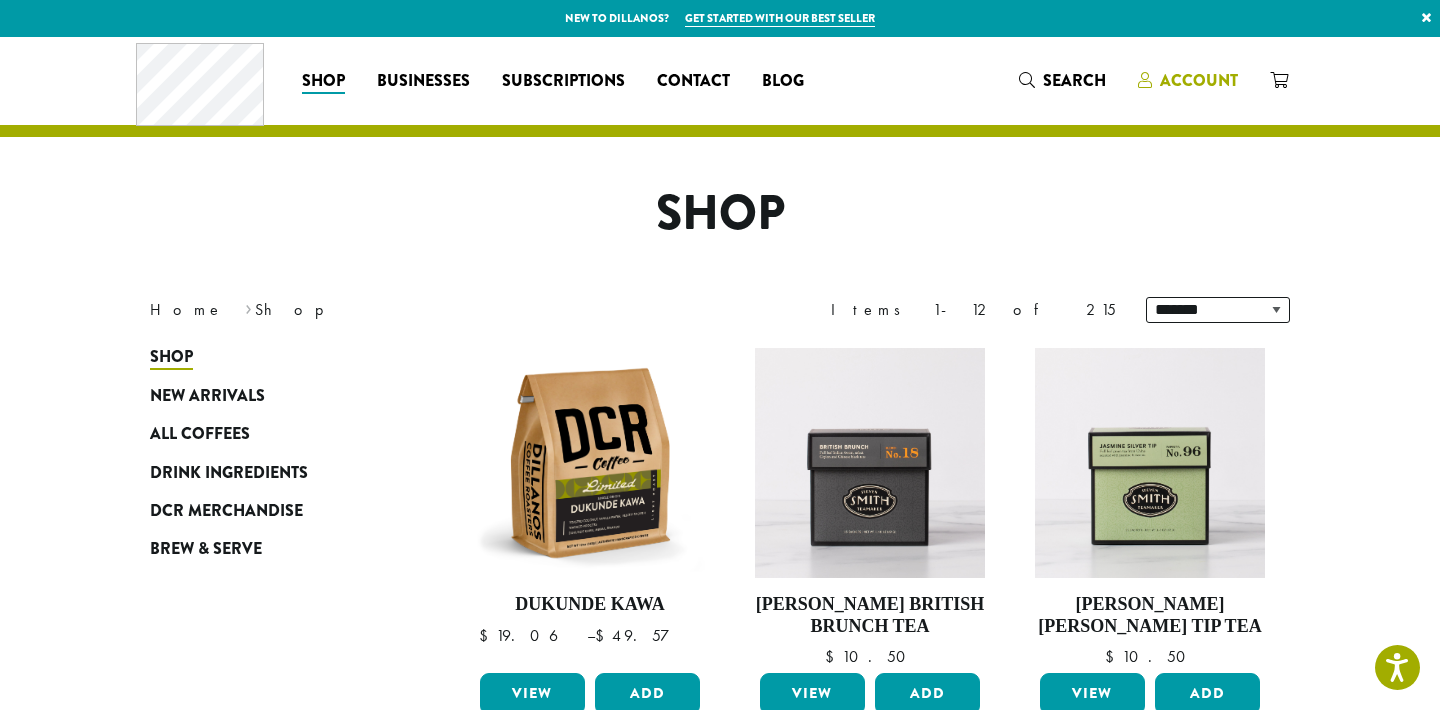 click on "Account" at bounding box center [1199, 80] 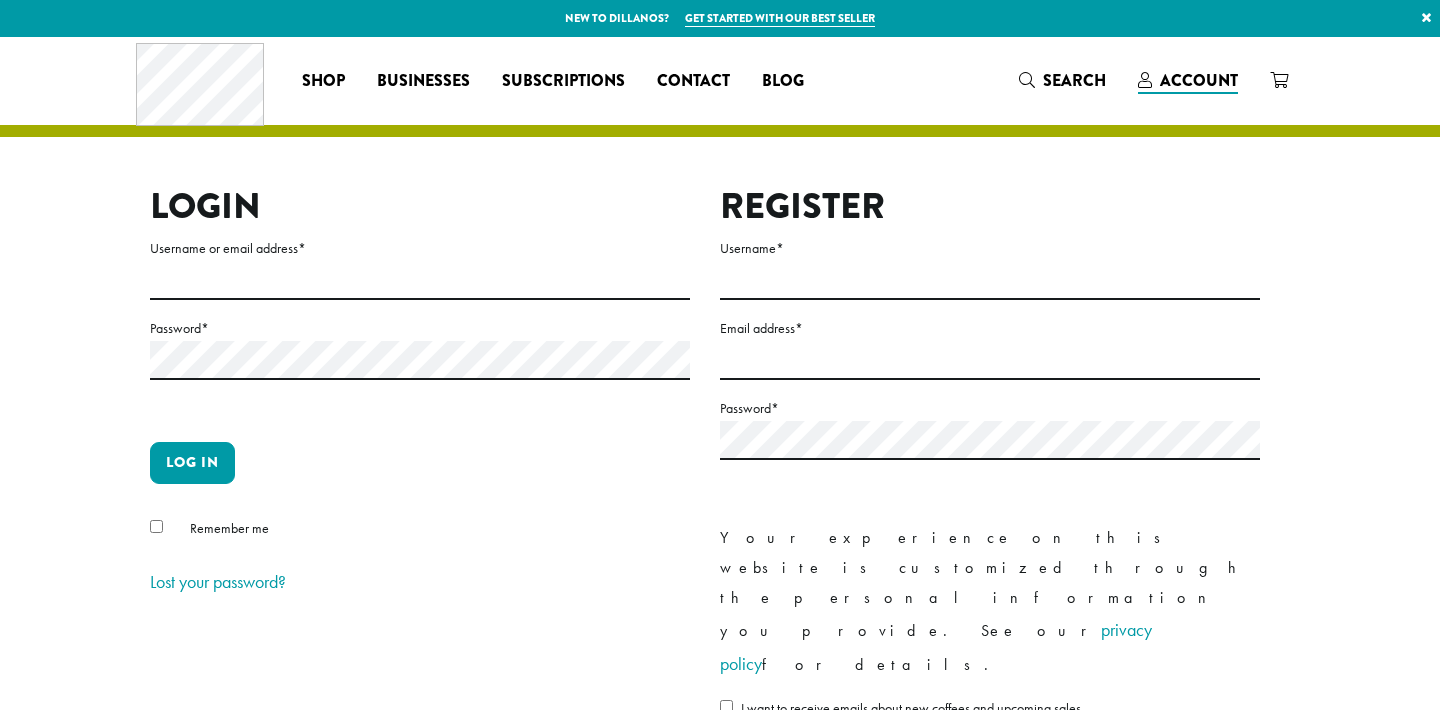 scroll, scrollTop: 0, scrollLeft: 0, axis: both 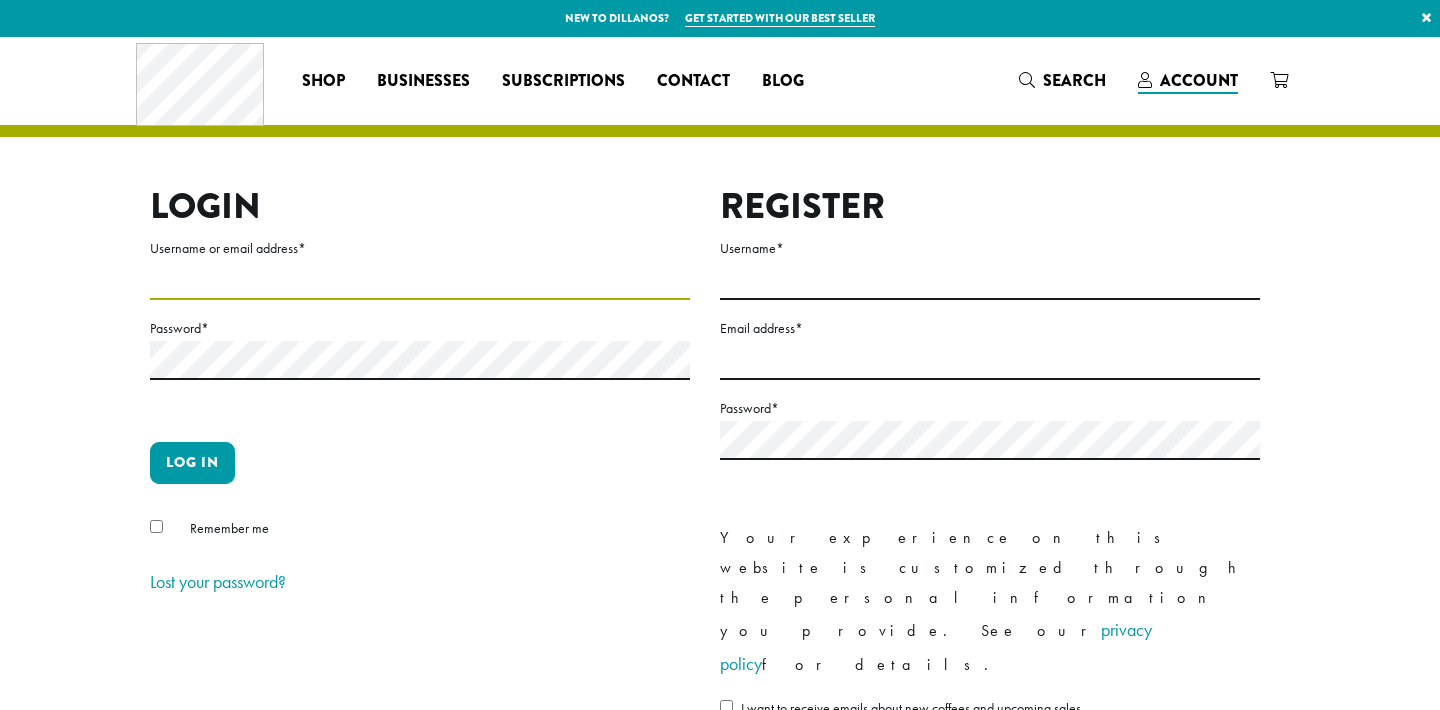type on "**********" 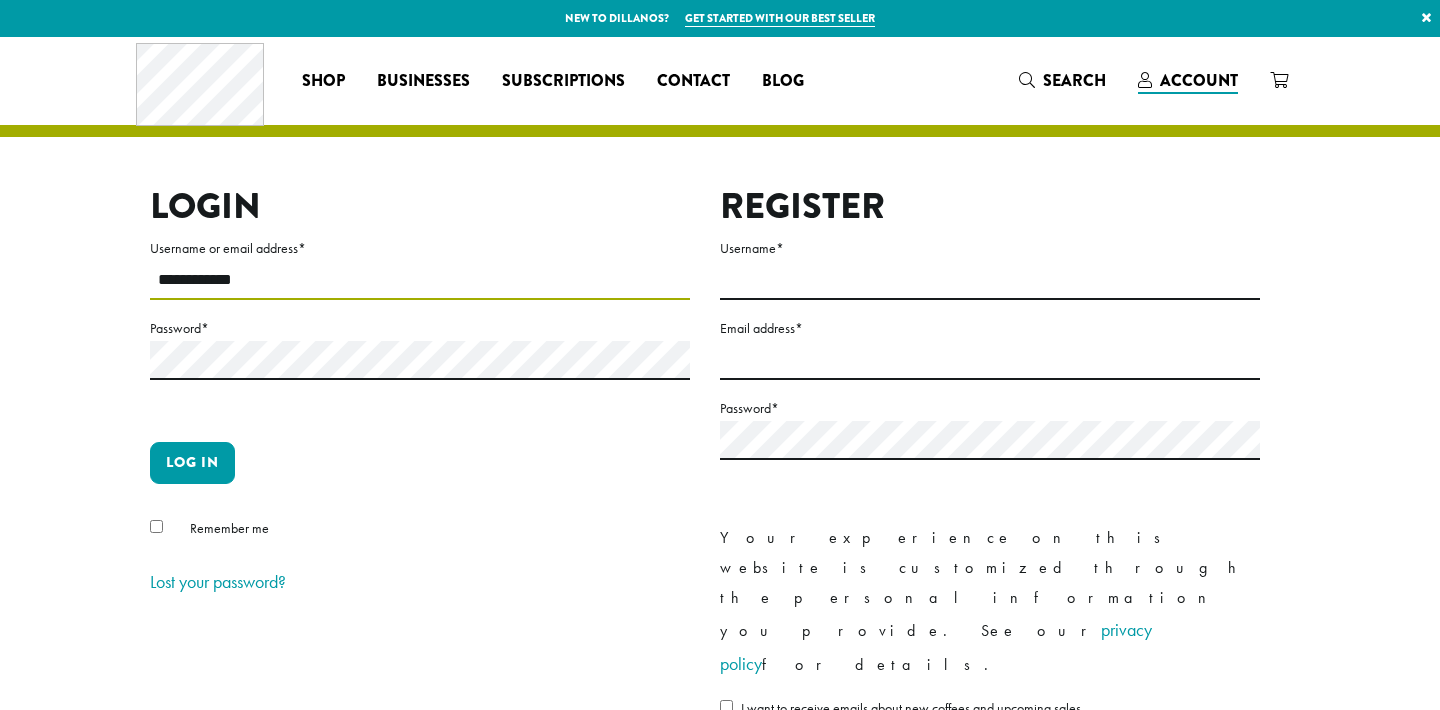 click on "**********" at bounding box center (420, 280) 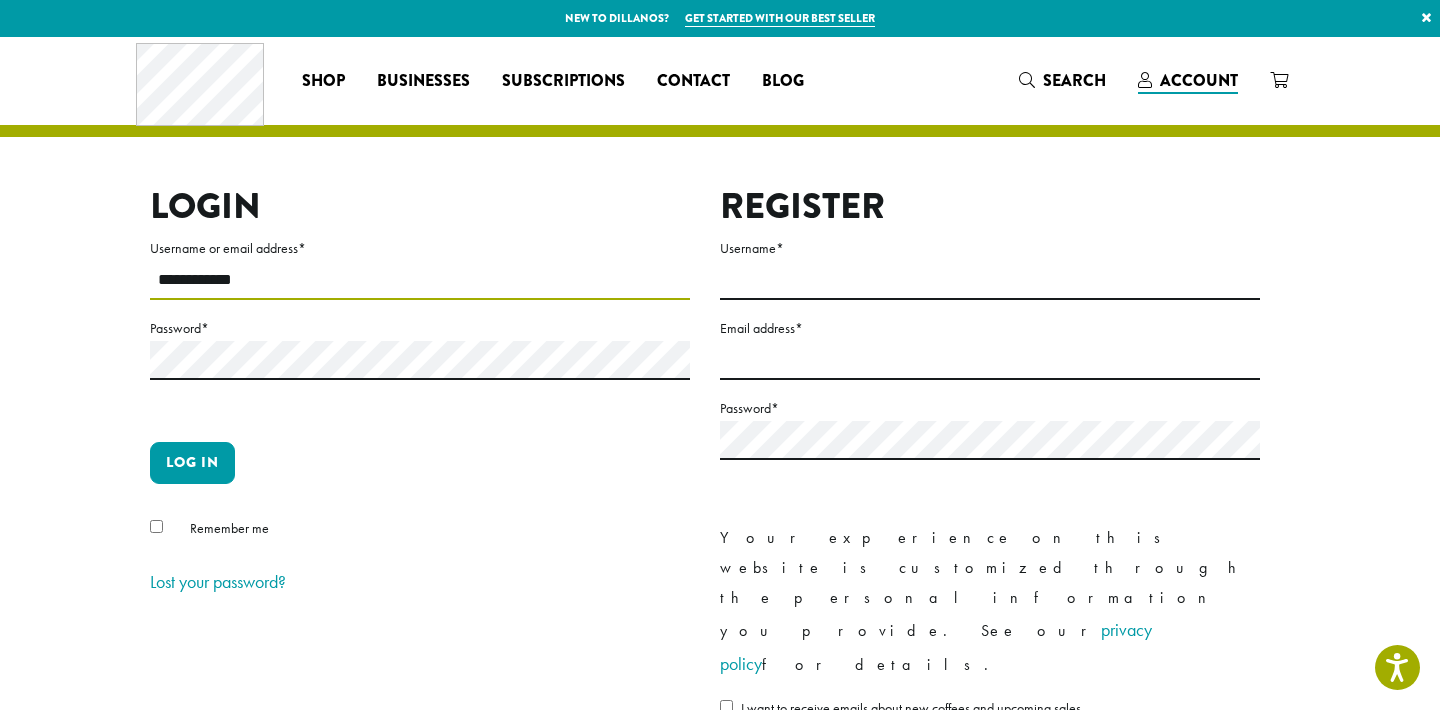 scroll, scrollTop: 0, scrollLeft: 0, axis: both 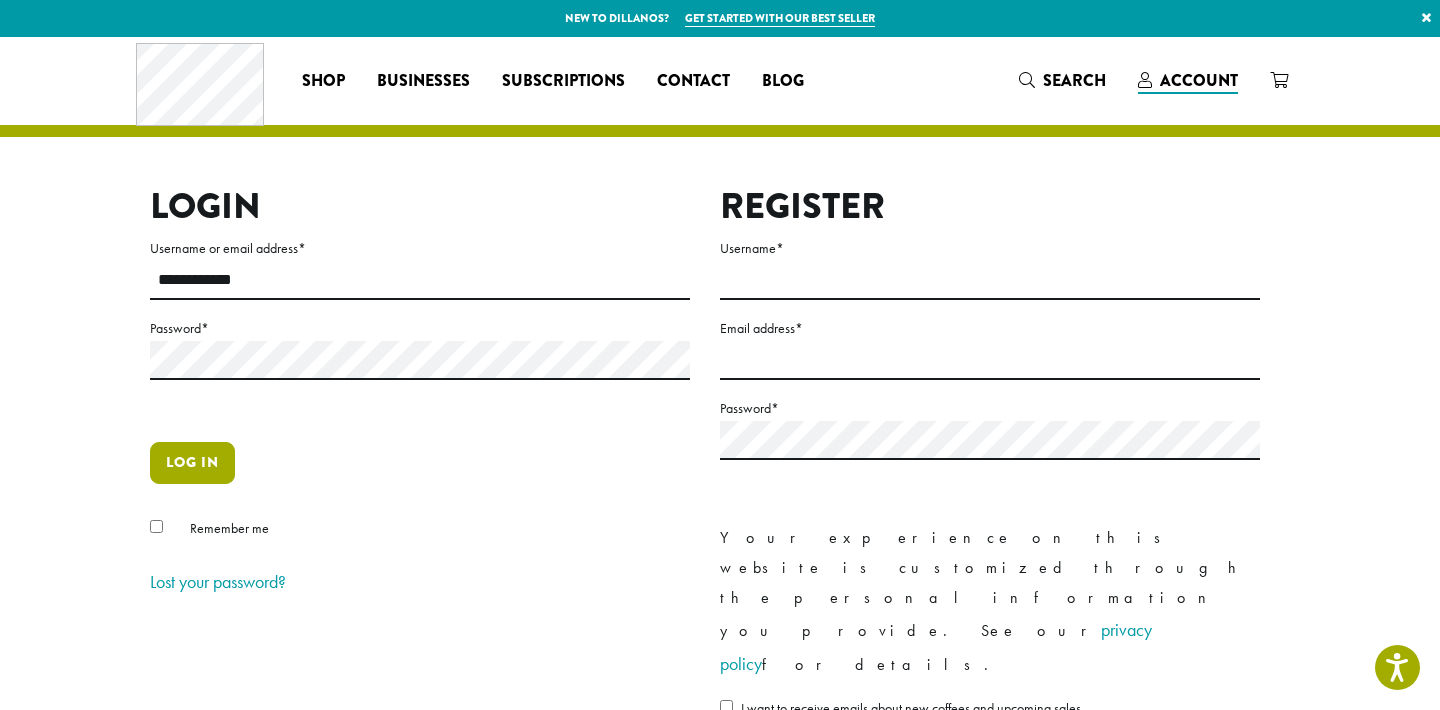 click on "Log in" at bounding box center [192, 463] 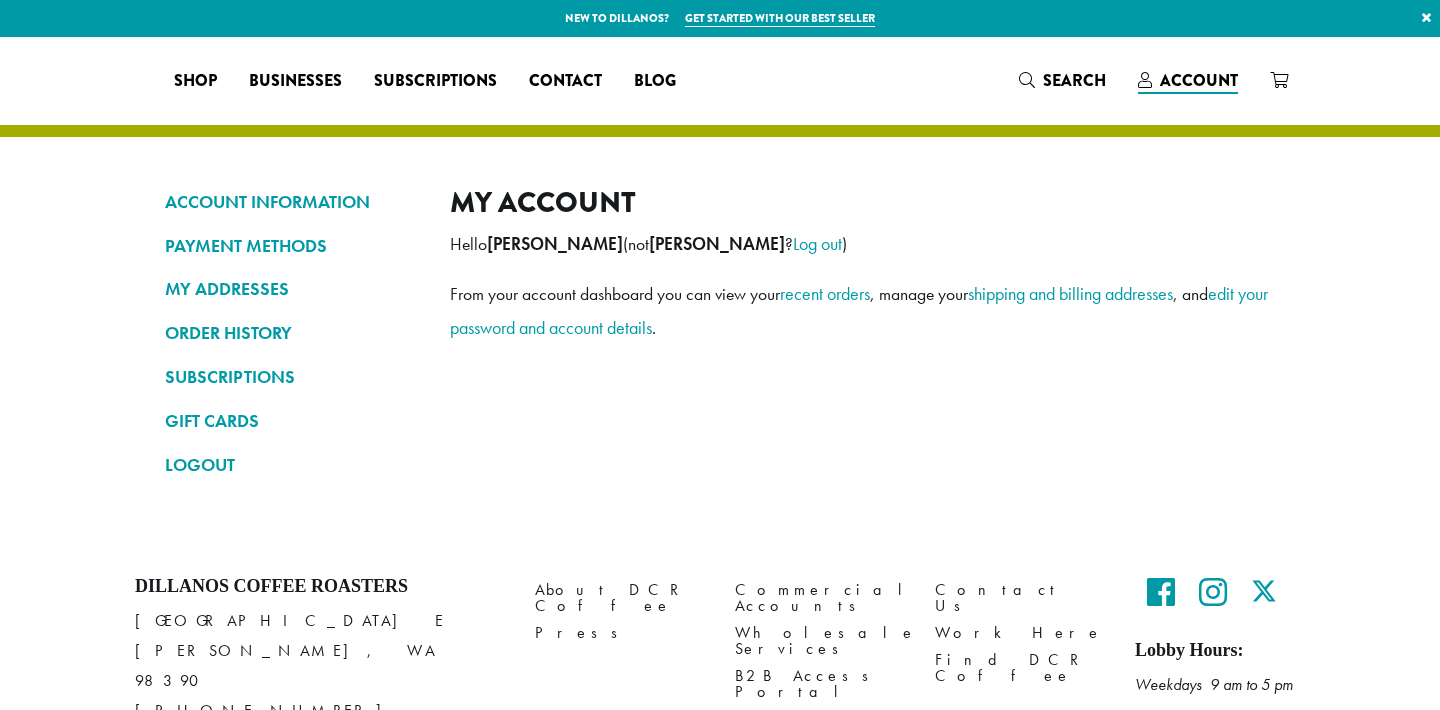 scroll, scrollTop: 0, scrollLeft: 0, axis: both 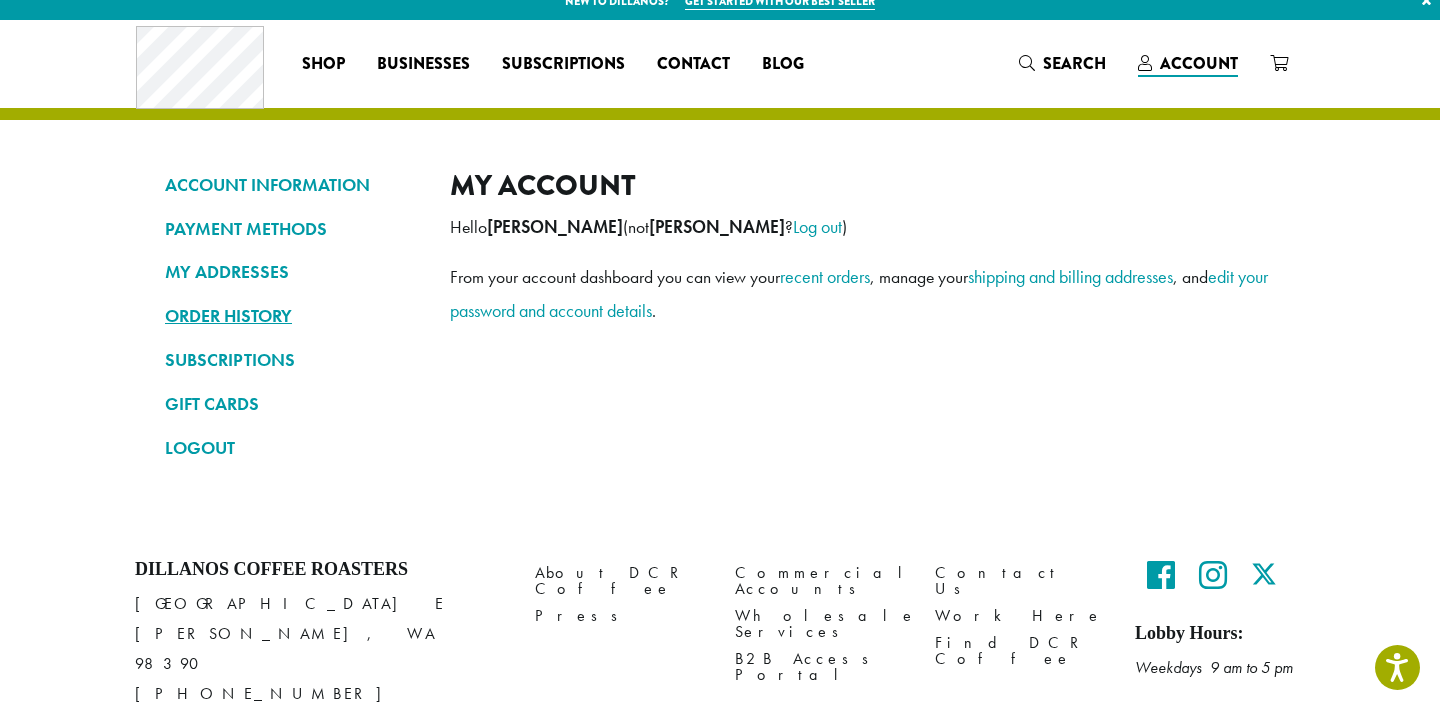 click on "ORDER HISTORY" at bounding box center [292, 316] 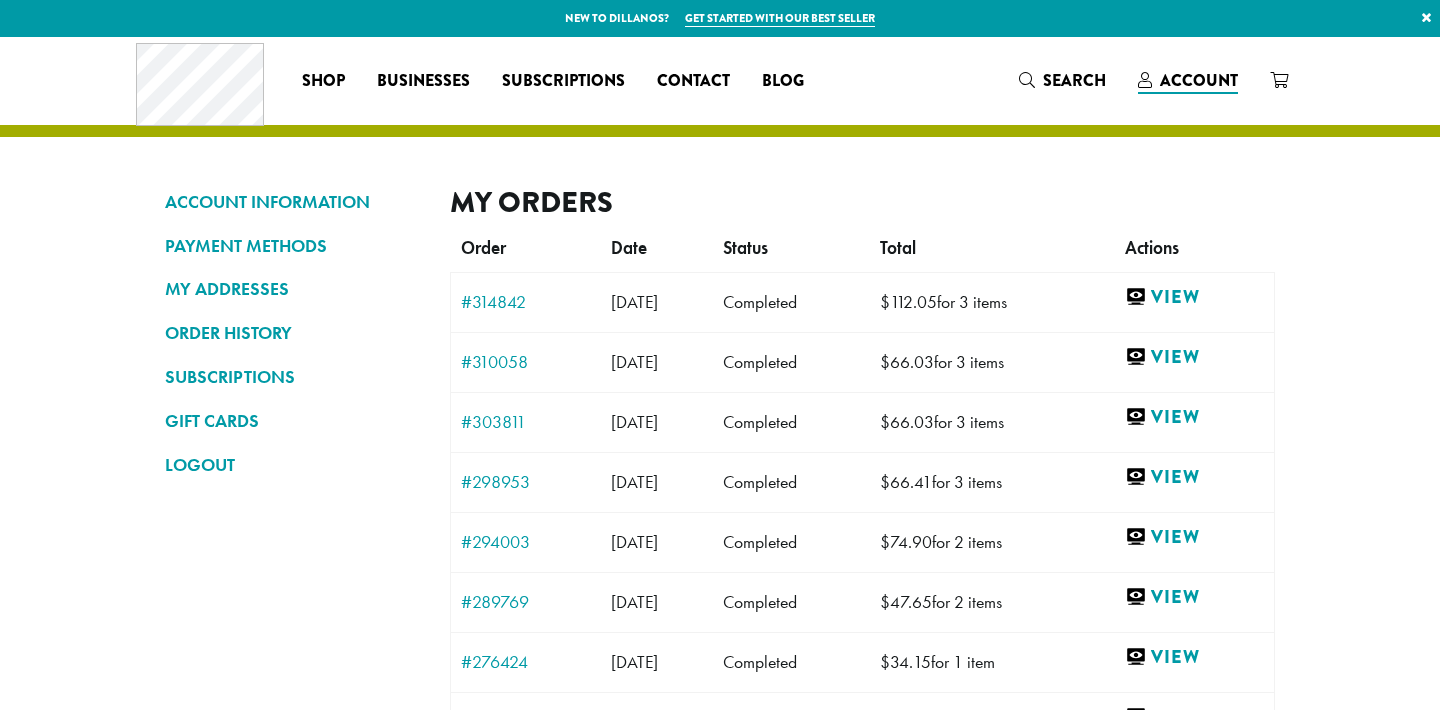 scroll, scrollTop: 0, scrollLeft: 0, axis: both 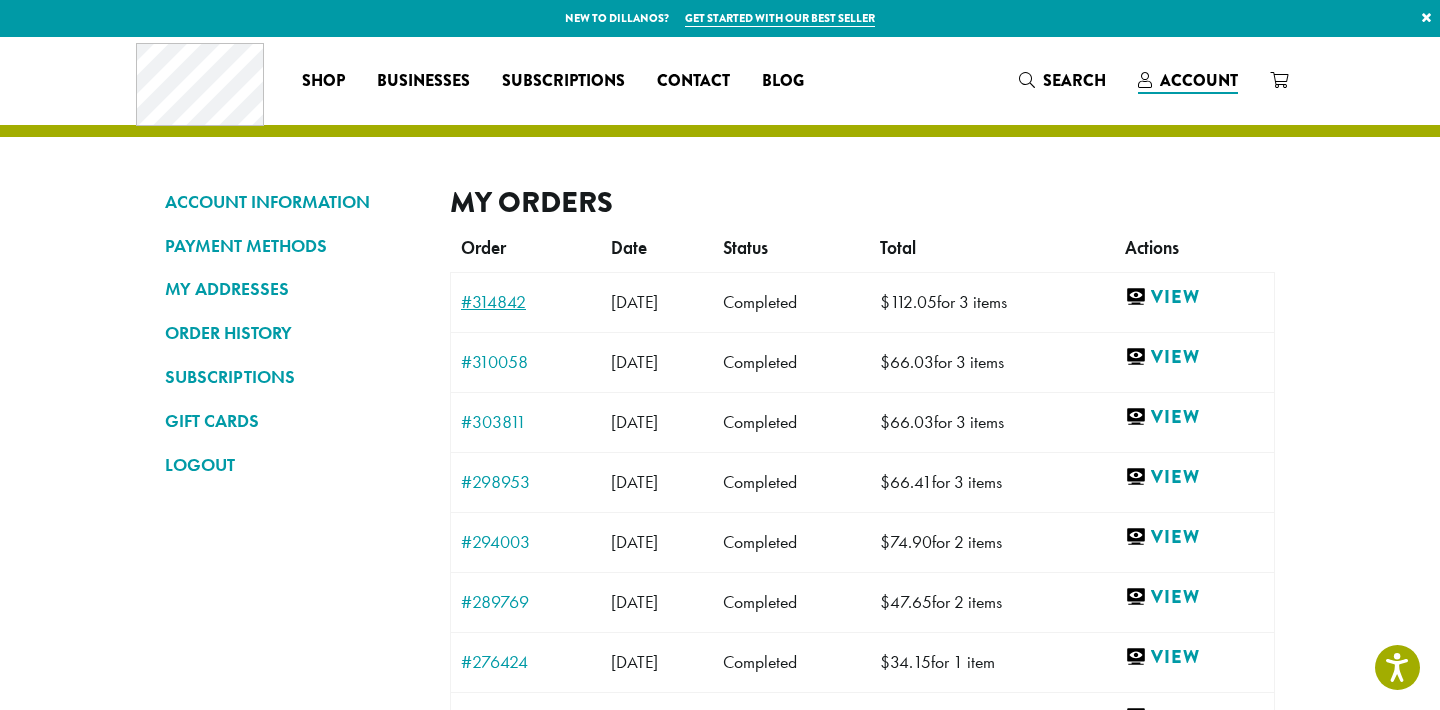 click on "#314842" at bounding box center [526, 302] 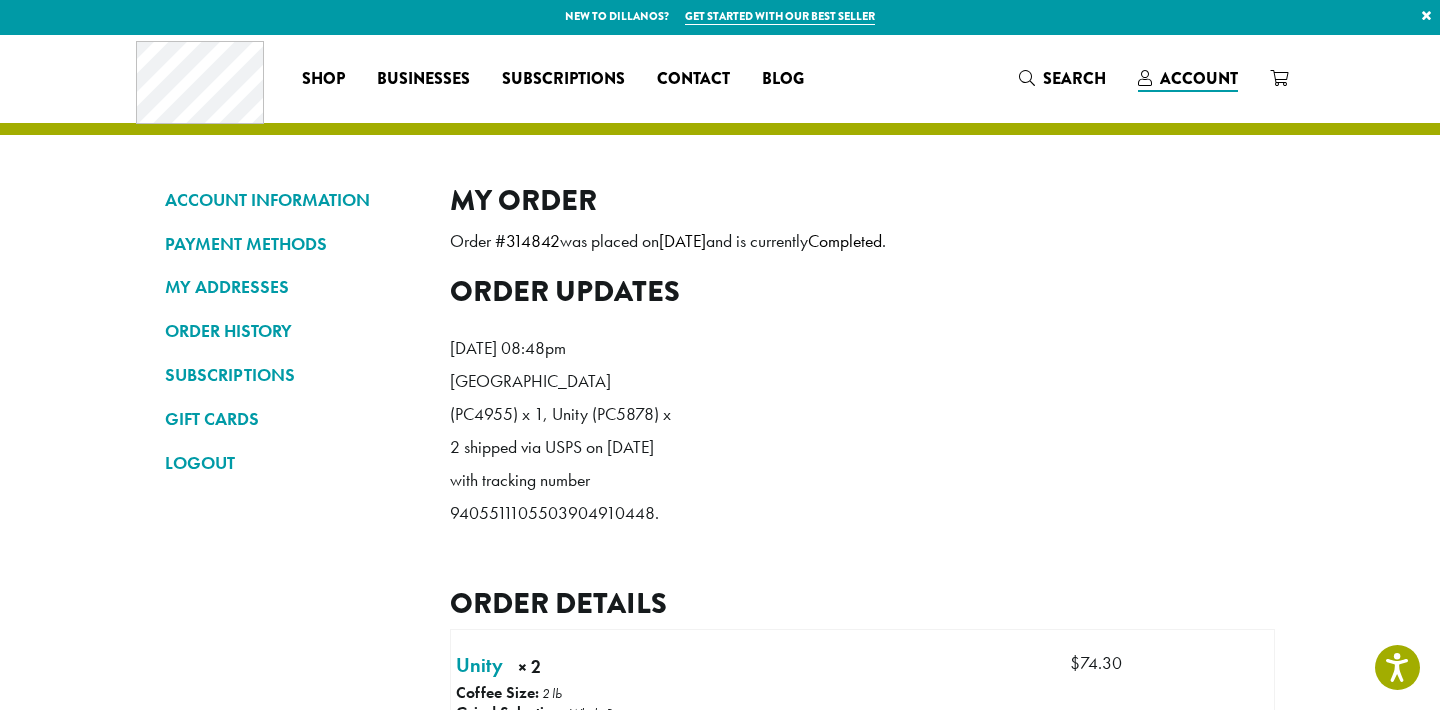 scroll, scrollTop: 429, scrollLeft: 0, axis: vertical 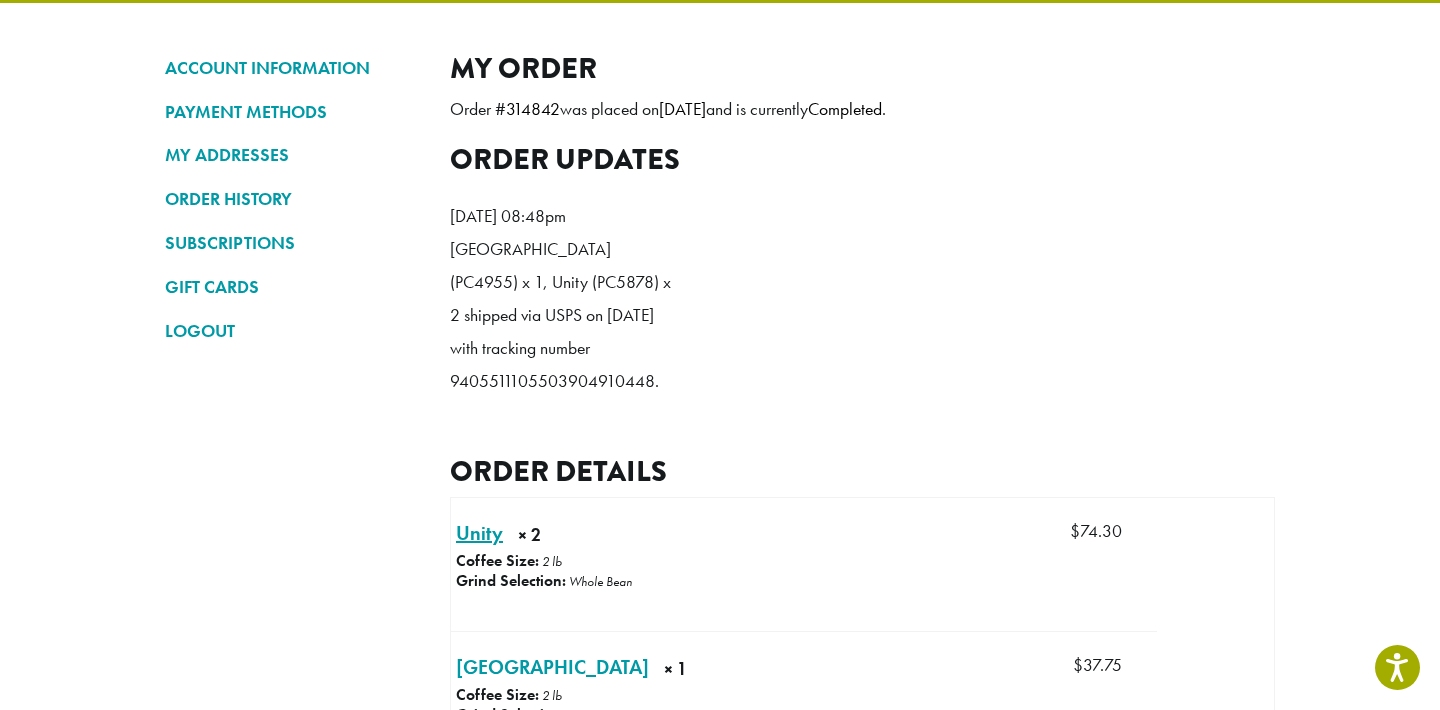 click on "Unity  × 2" at bounding box center [479, 533] 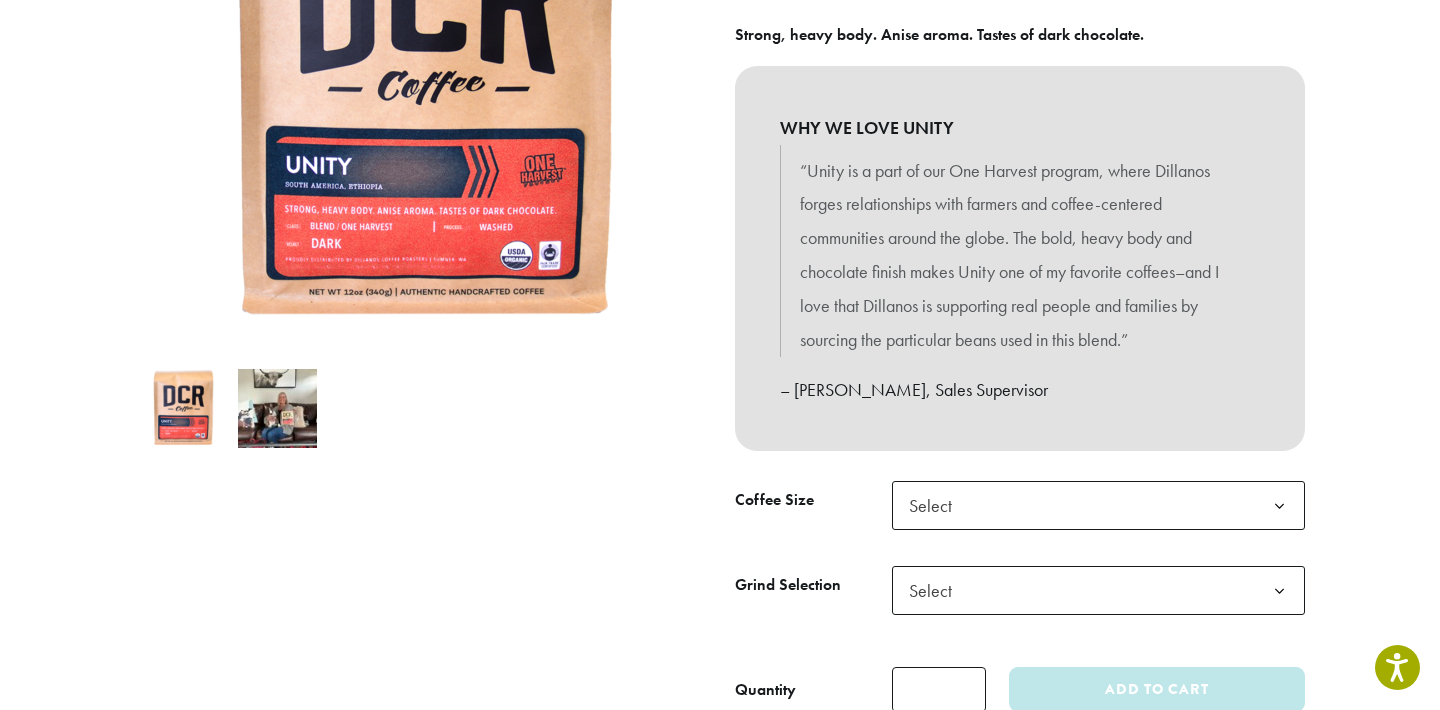 scroll, scrollTop: 451, scrollLeft: 0, axis: vertical 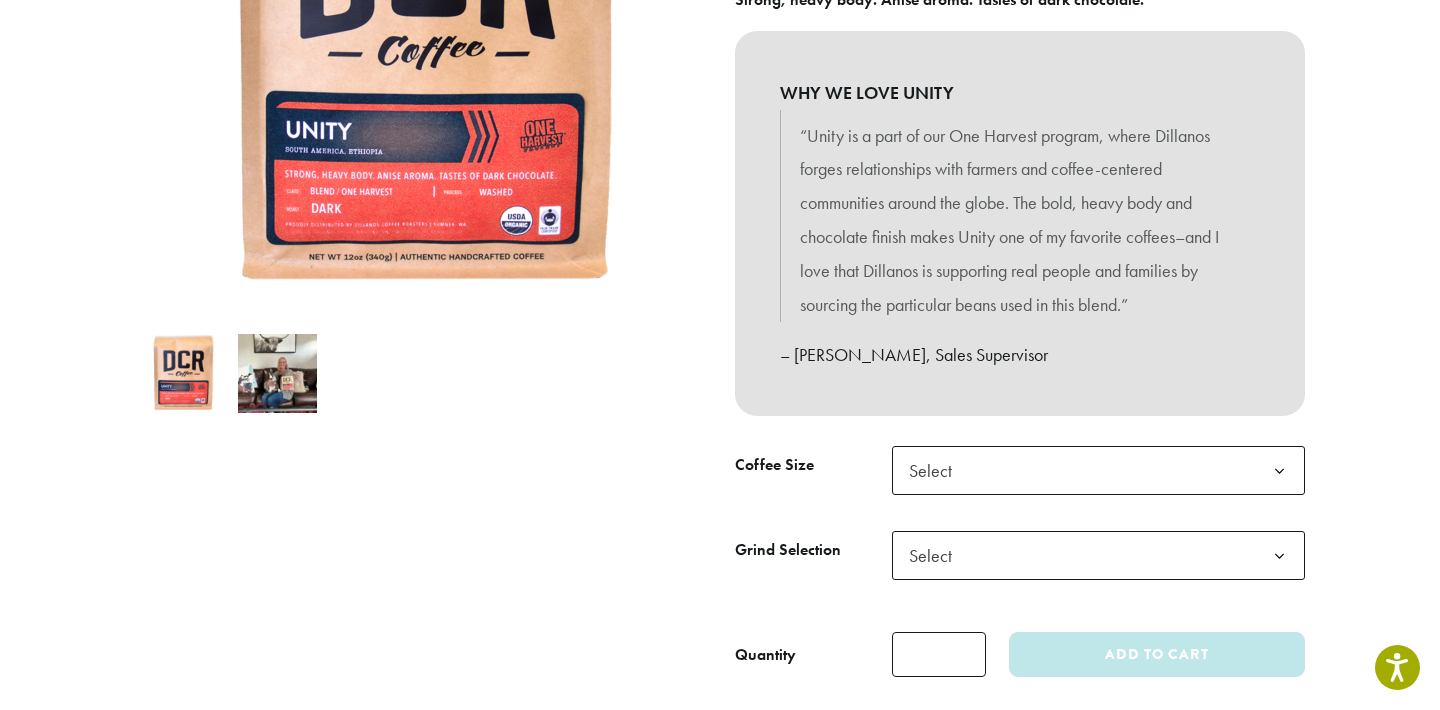 click on "Select" 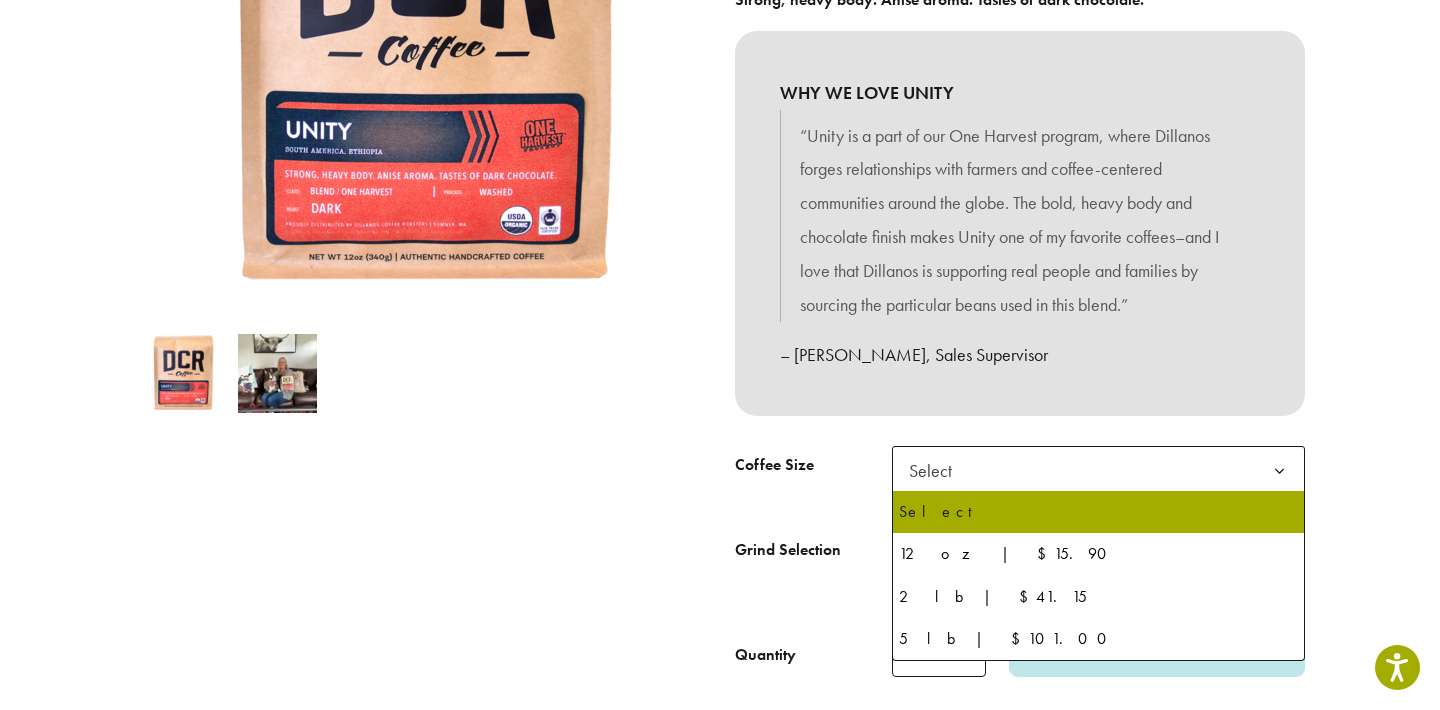 scroll, scrollTop: 465, scrollLeft: 0, axis: vertical 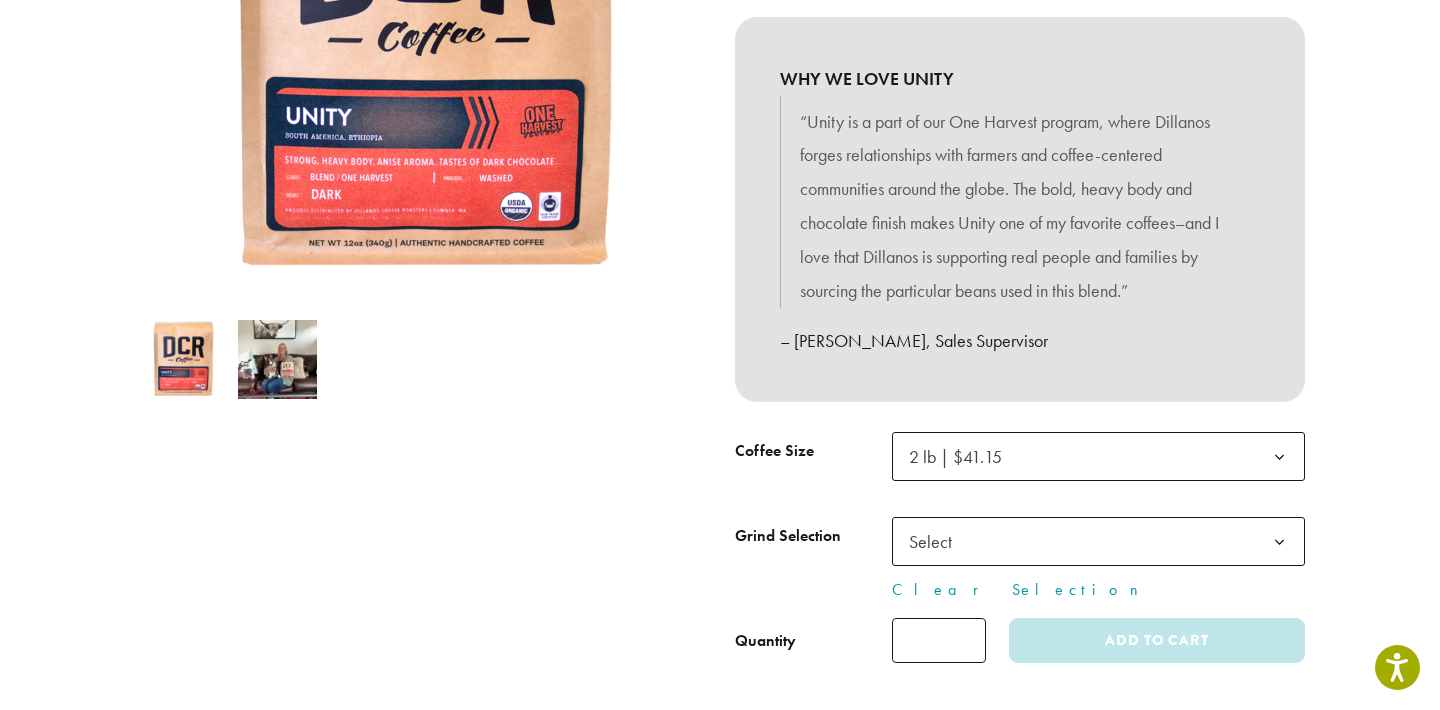 click on "Select" 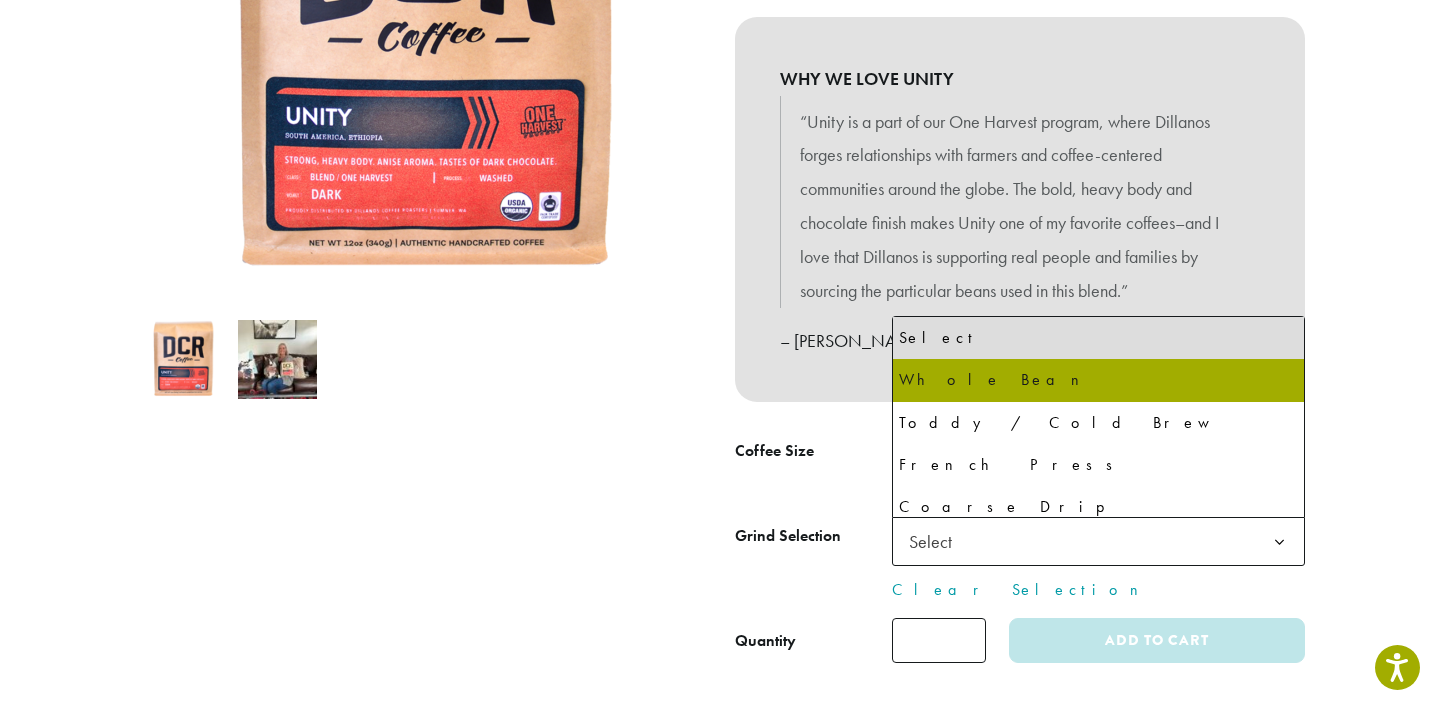 select on "**********" 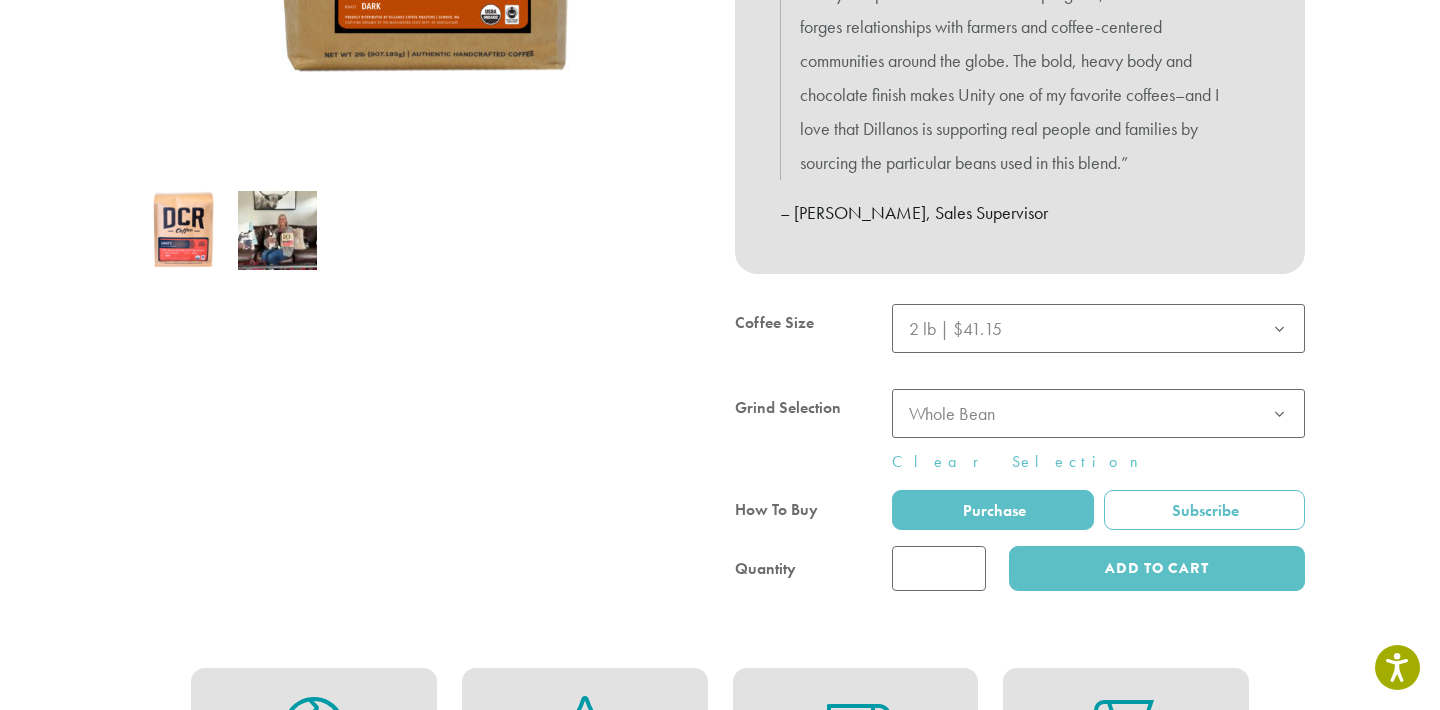 scroll, scrollTop: 601, scrollLeft: 0, axis: vertical 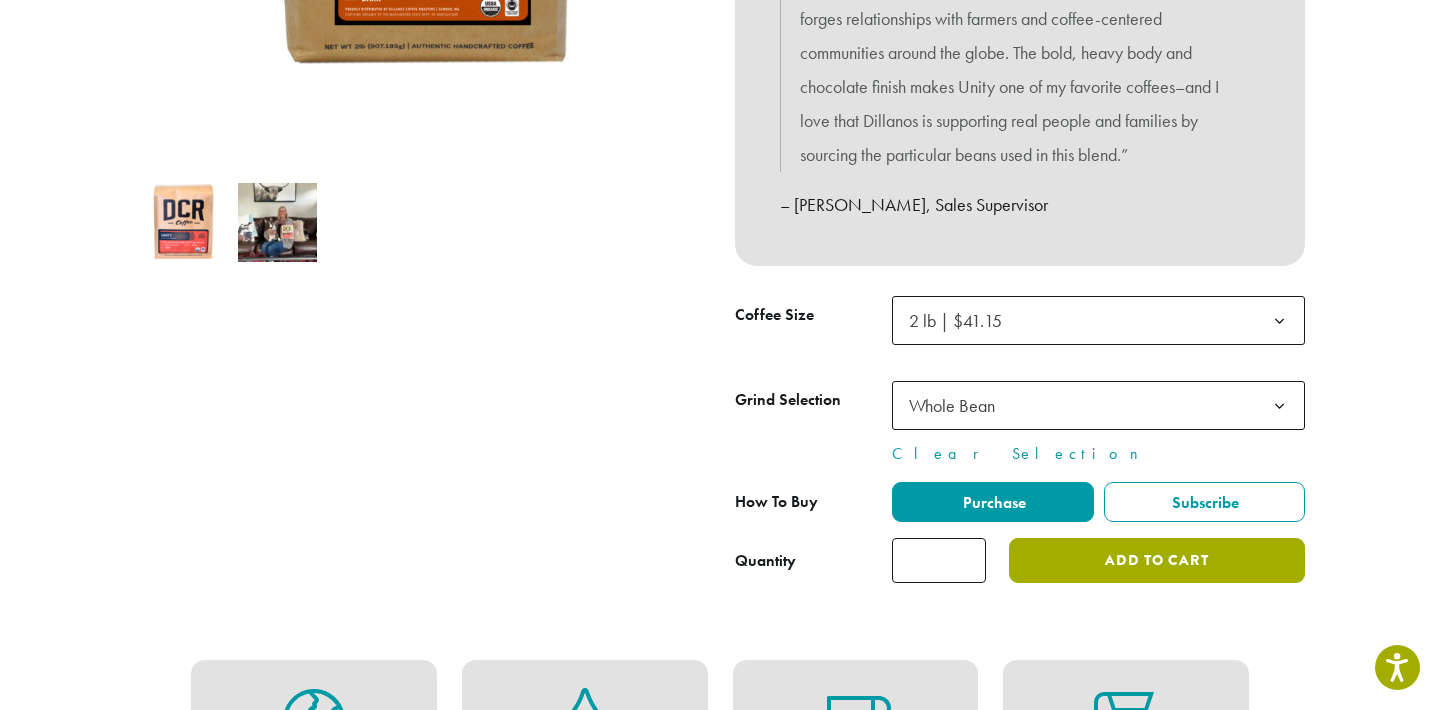 click on "Add to cart" 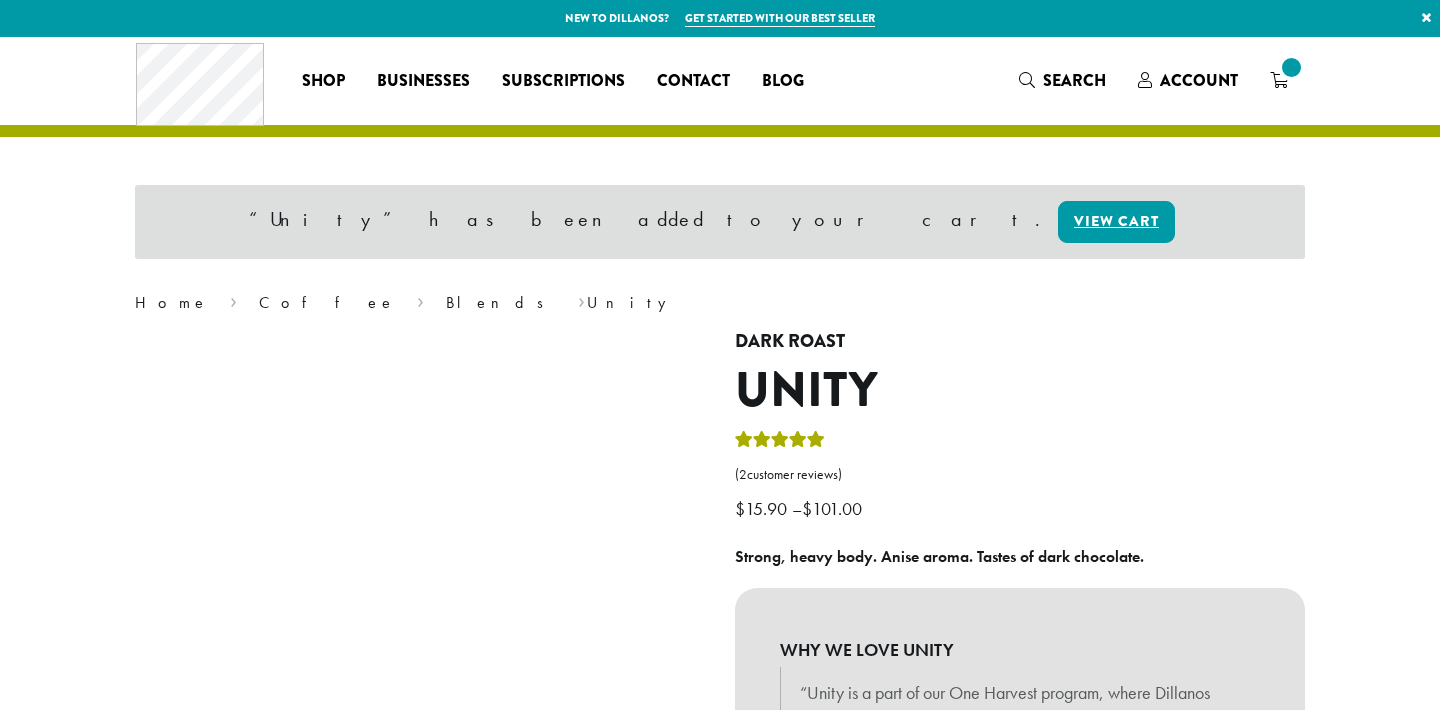 scroll, scrollTop: 0, scrollLeft: 0, axis: both 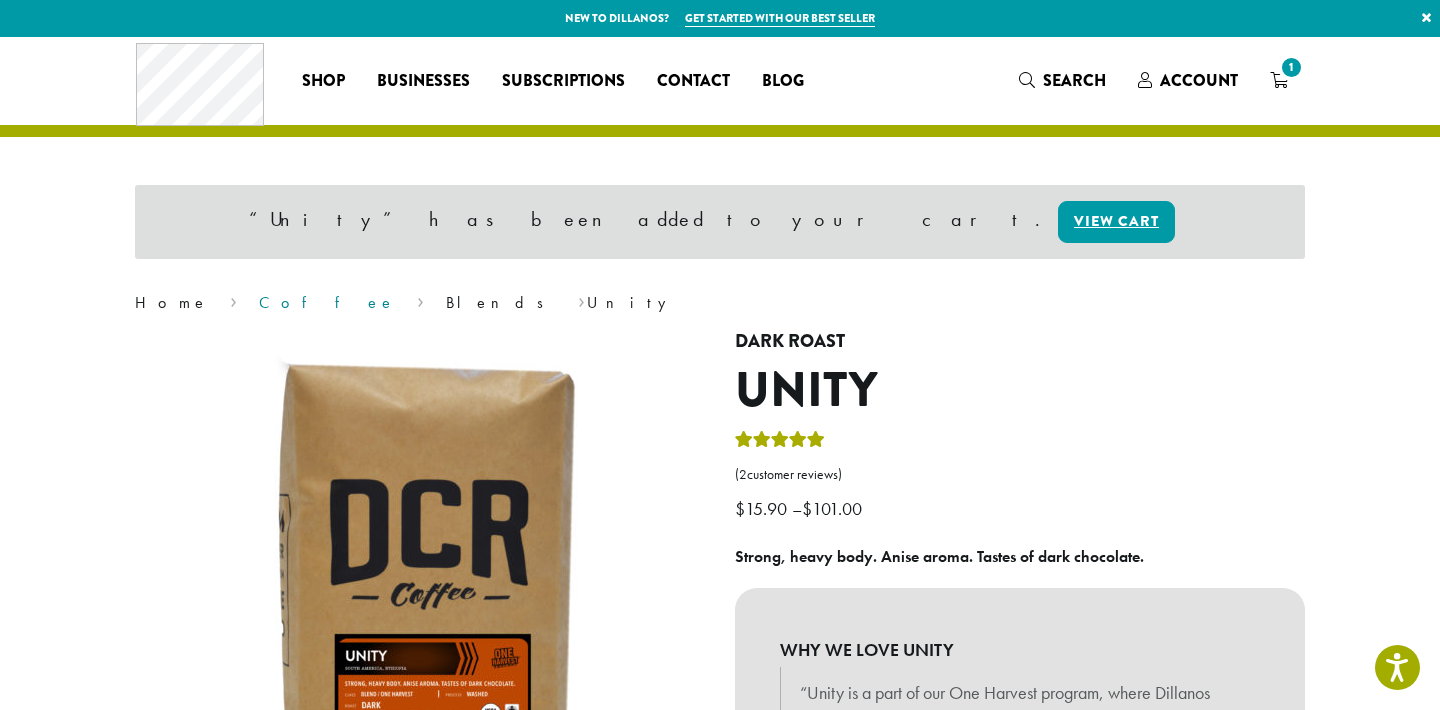 click on "Coffee" at bounding box center [327, 302] 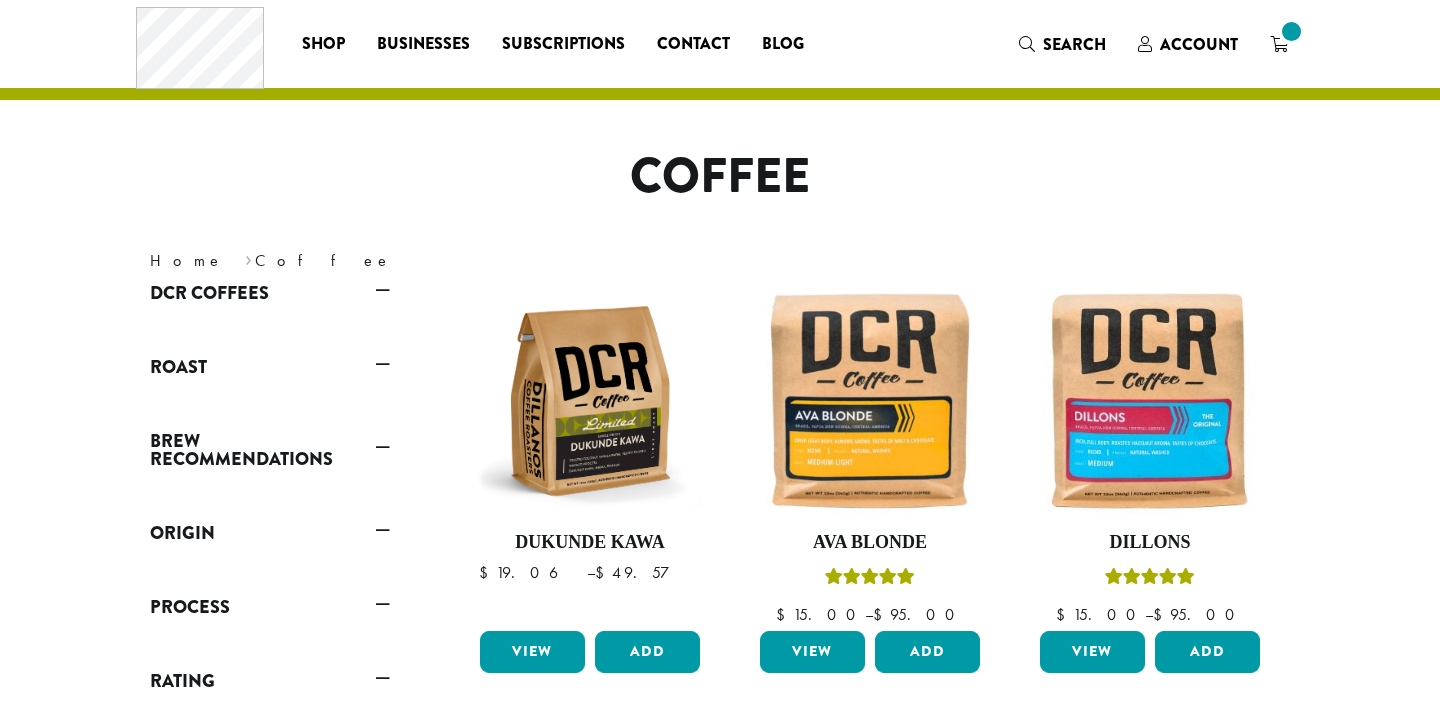 scroll, scrollTop: 0, scrollLeft: 0, axis: both 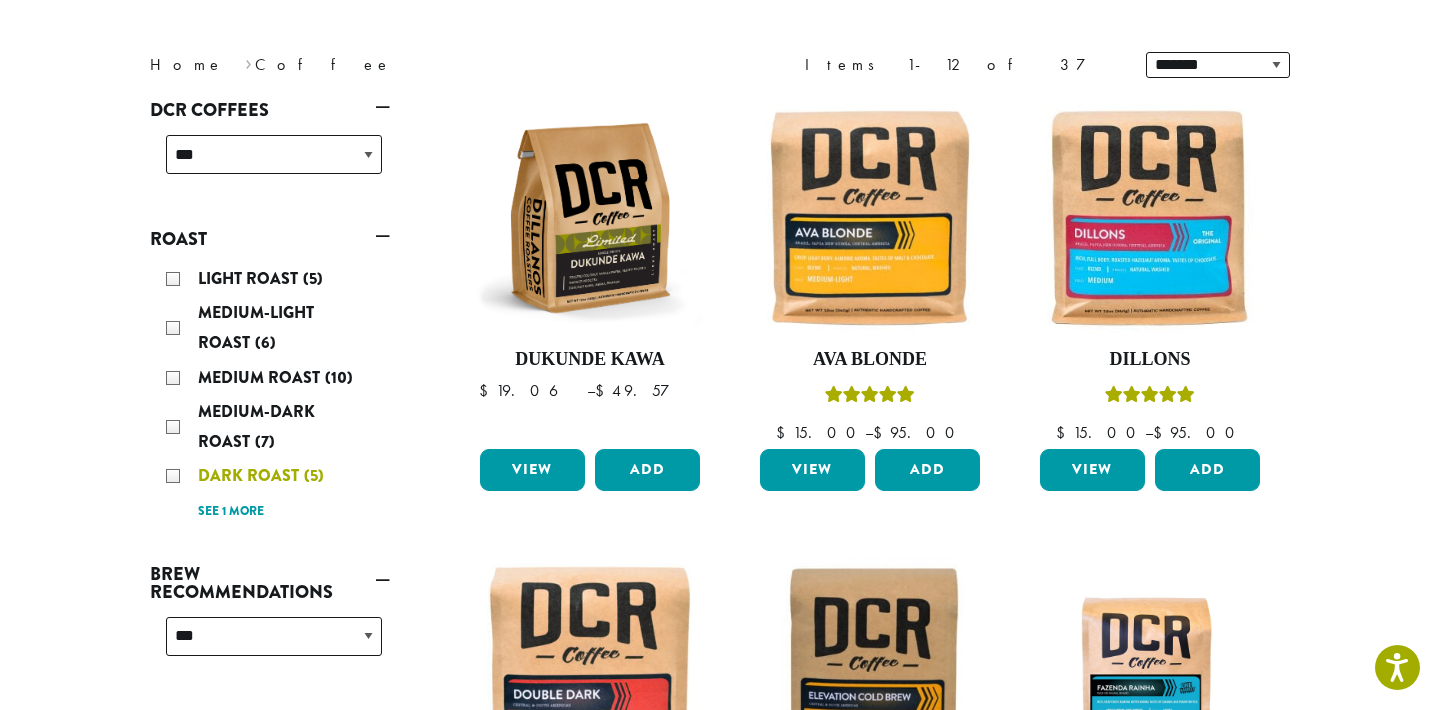 click on "Dark Roast (5)" at bounding box center (274, 476) 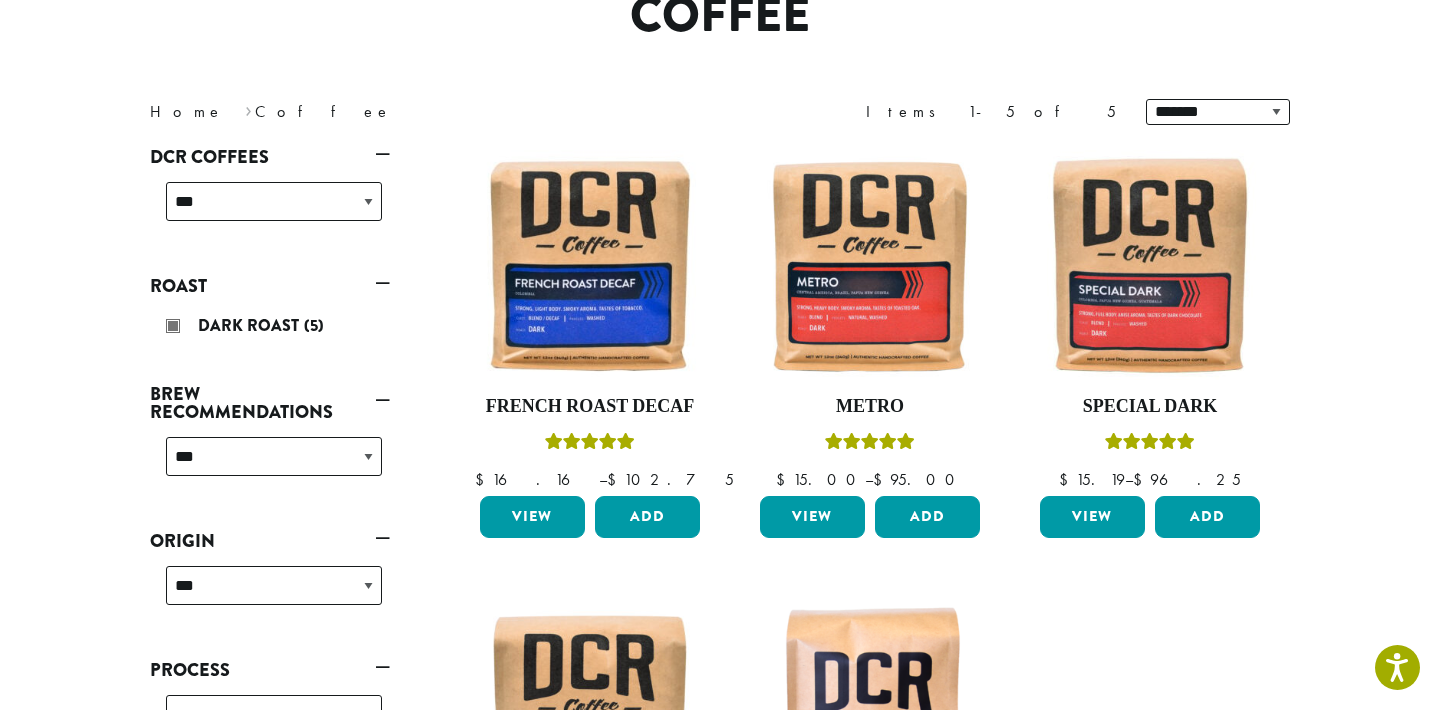 scroll, scrollTop: 188, scrollLeft: 0, axis: vertical 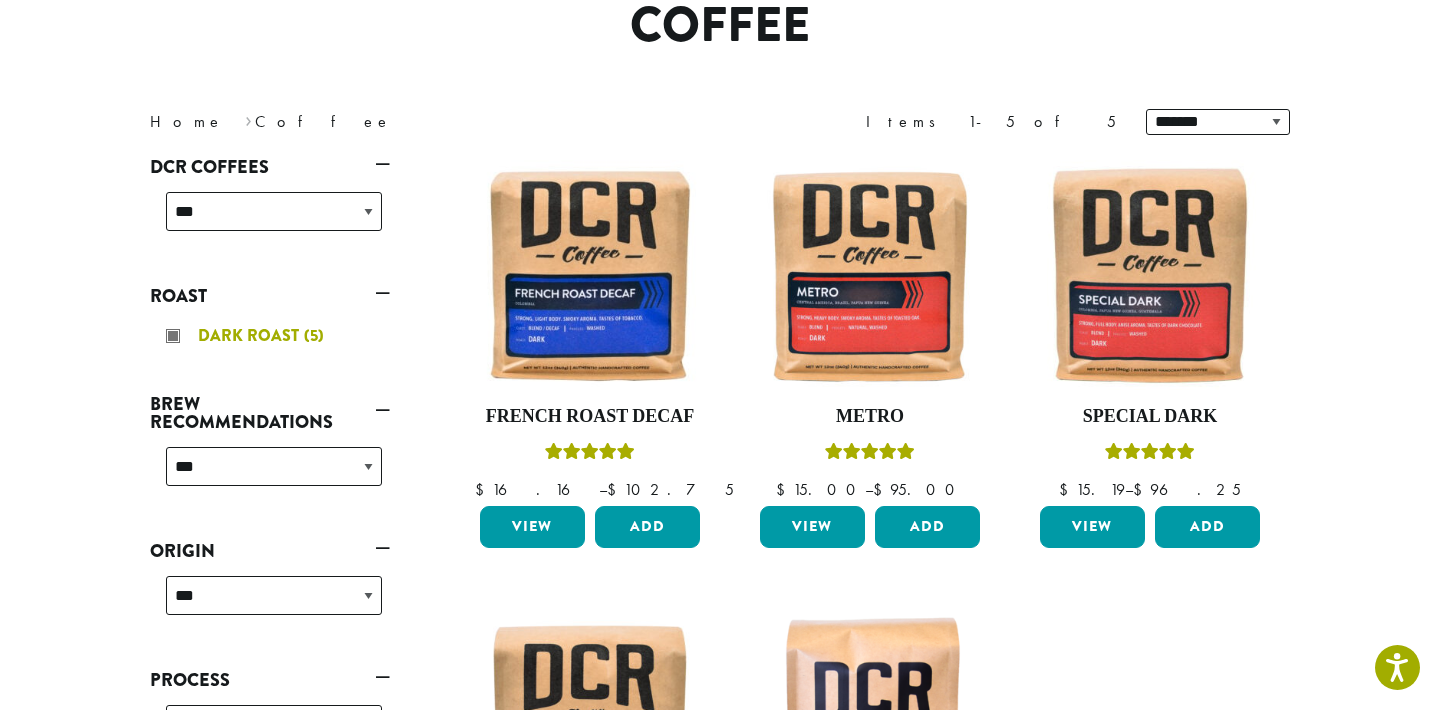 click on "Dark Roast (5)" at bounding box center (274, 336) 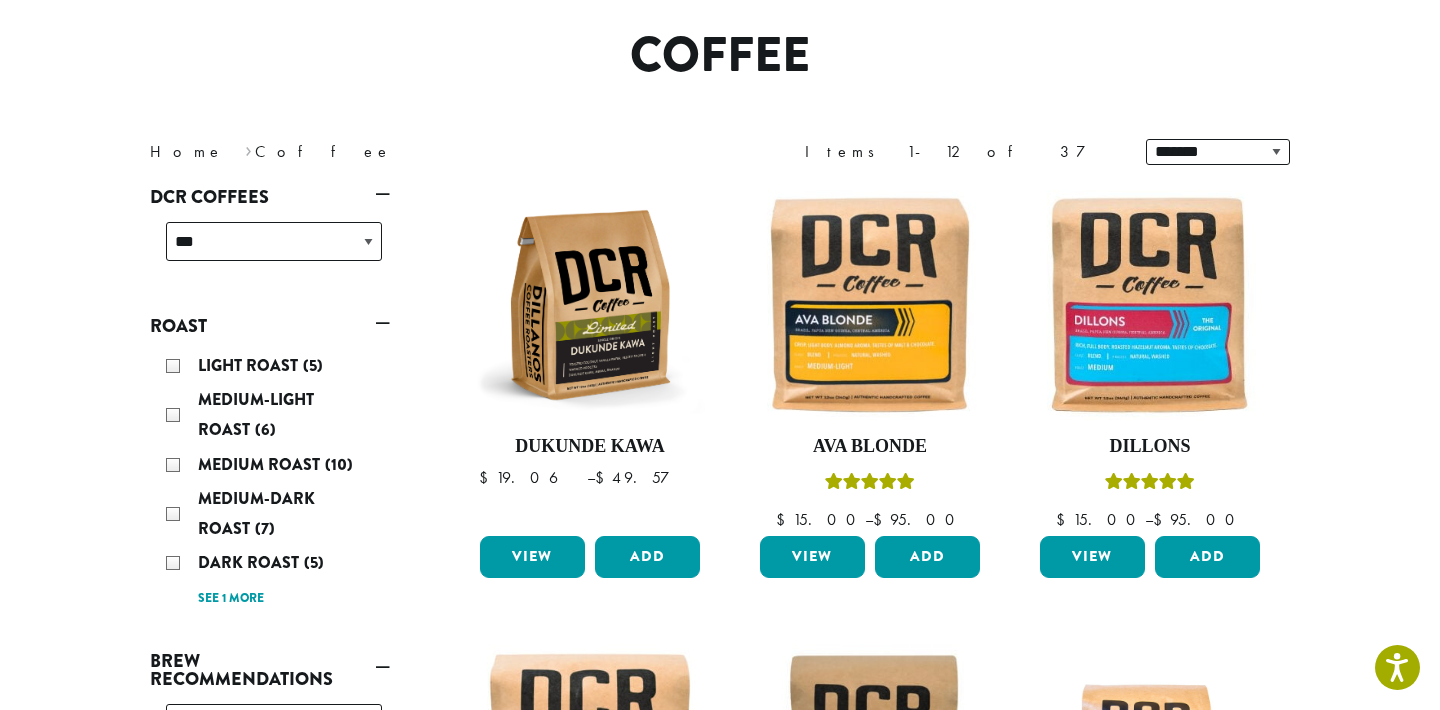 scroll, scrollTop: 123, scrollLeft: 0, axis: vertical 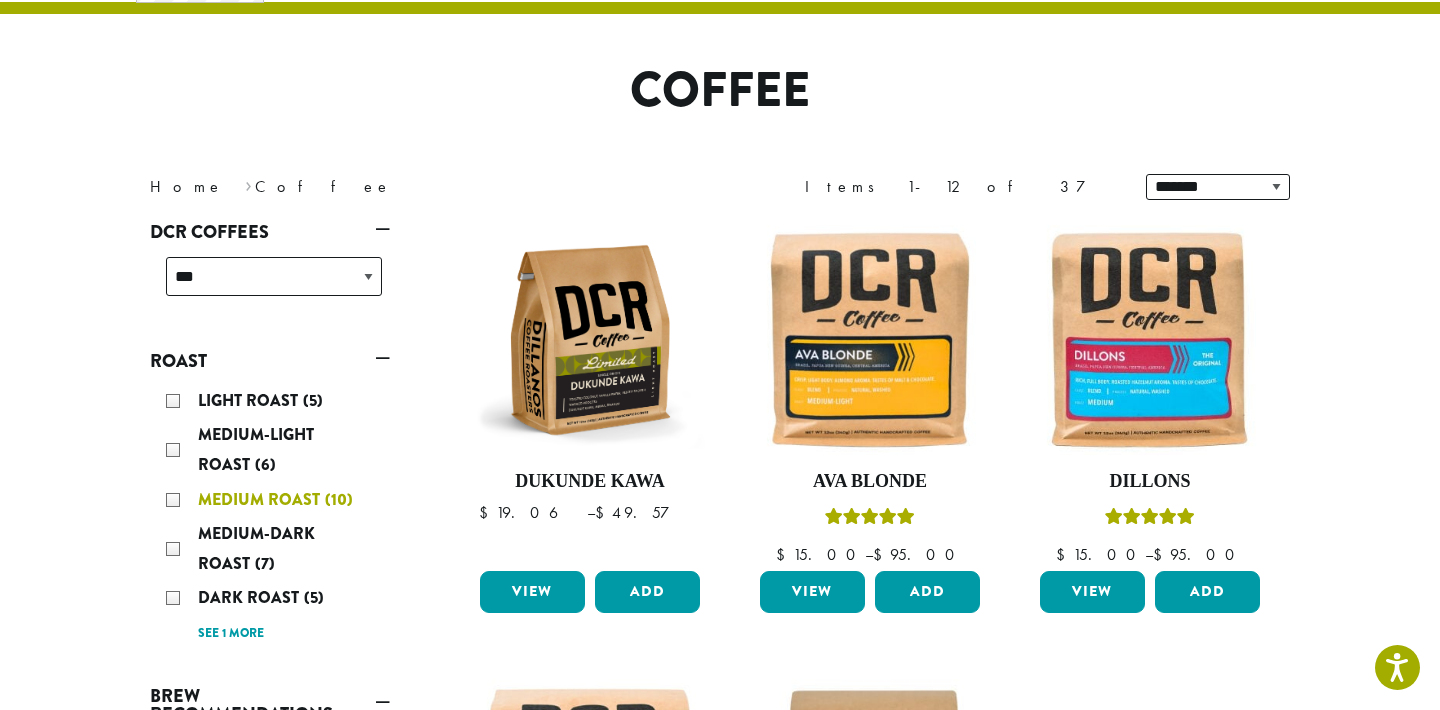 click on "Medium Roast (10)" at bounding box center [274, 500] 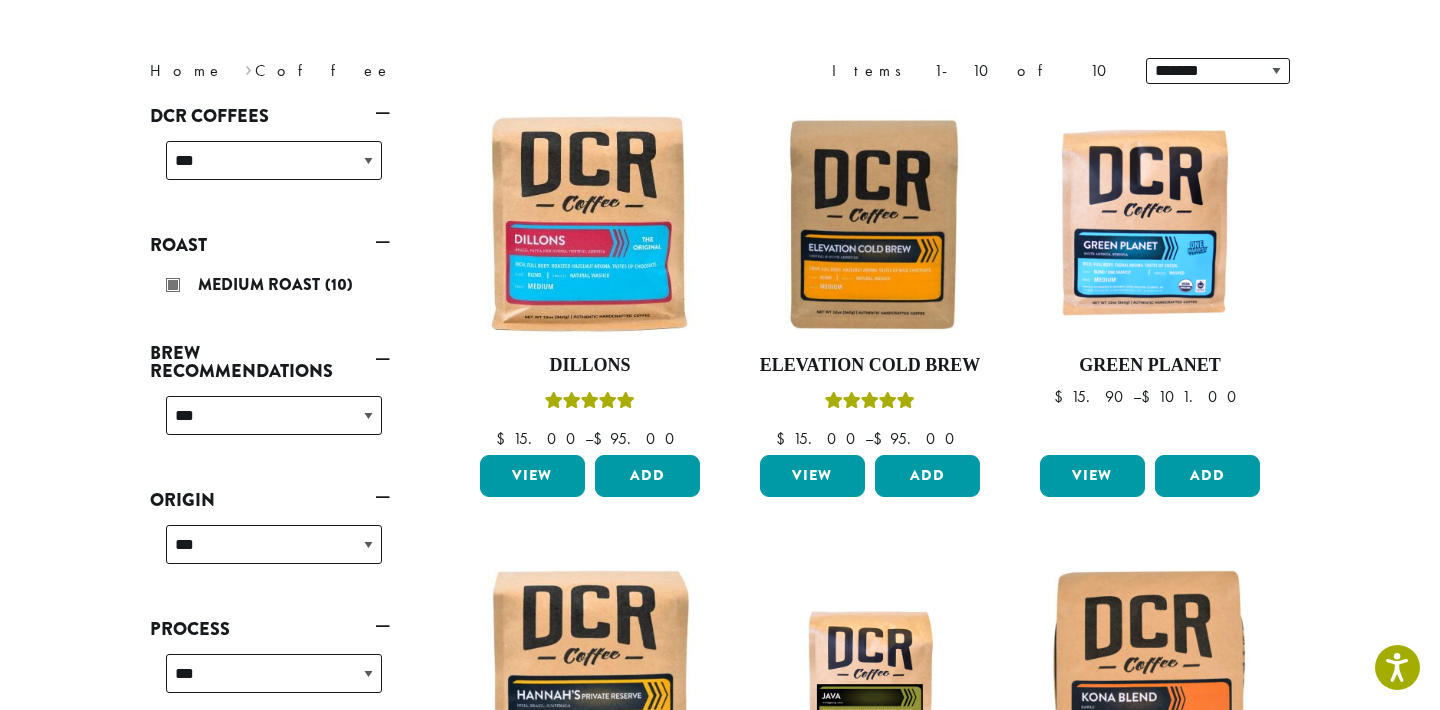 scroll, scrollTop: 223, scrollLeft: 0, axis: vertical 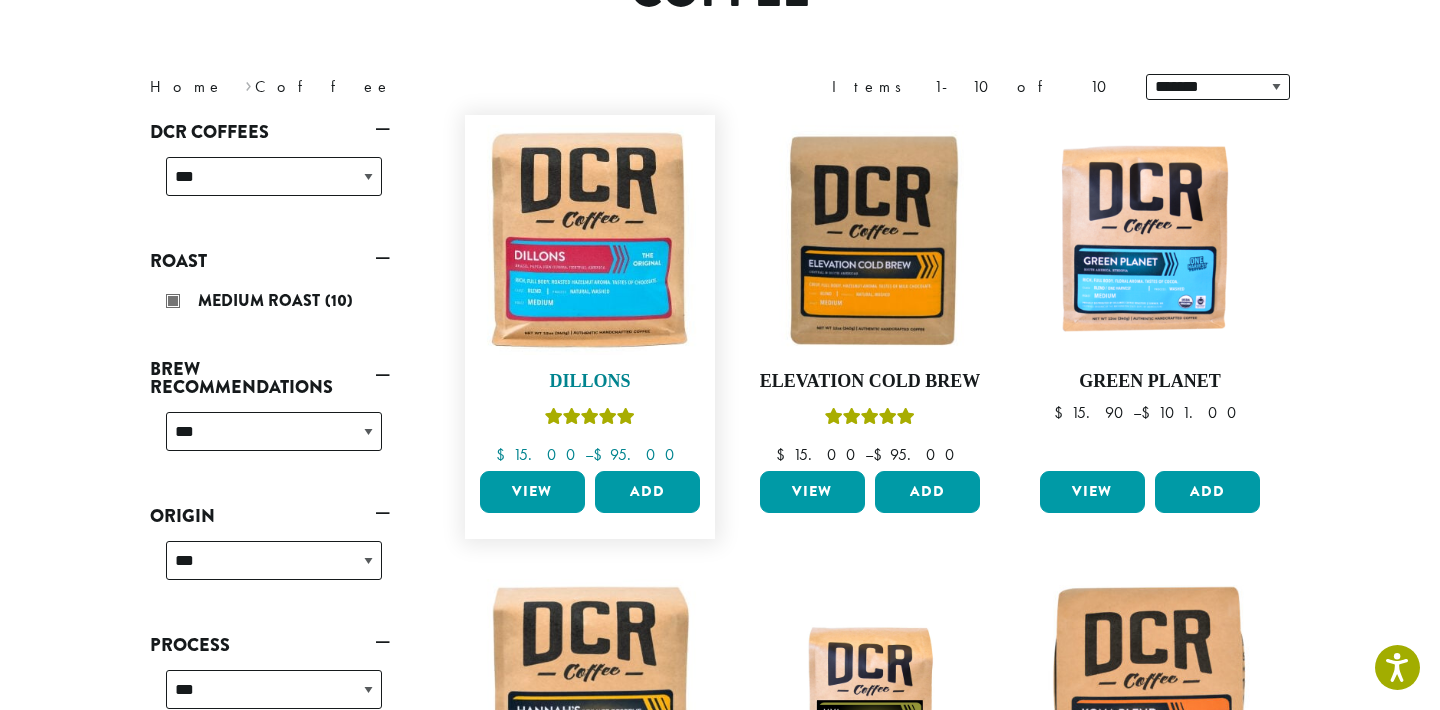 click at bounding box center (590, 240) 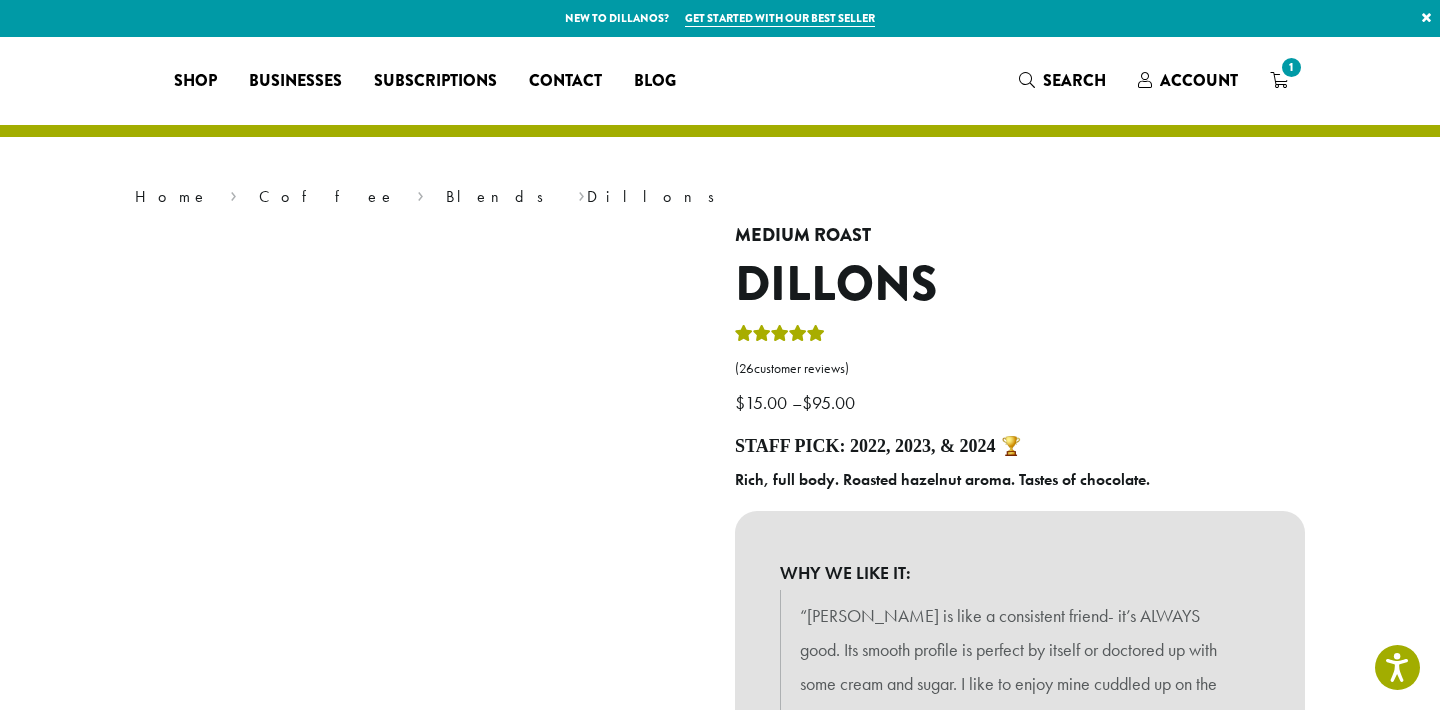 scroll, scrollTop: 0, scrollLeft: 0, axis: both 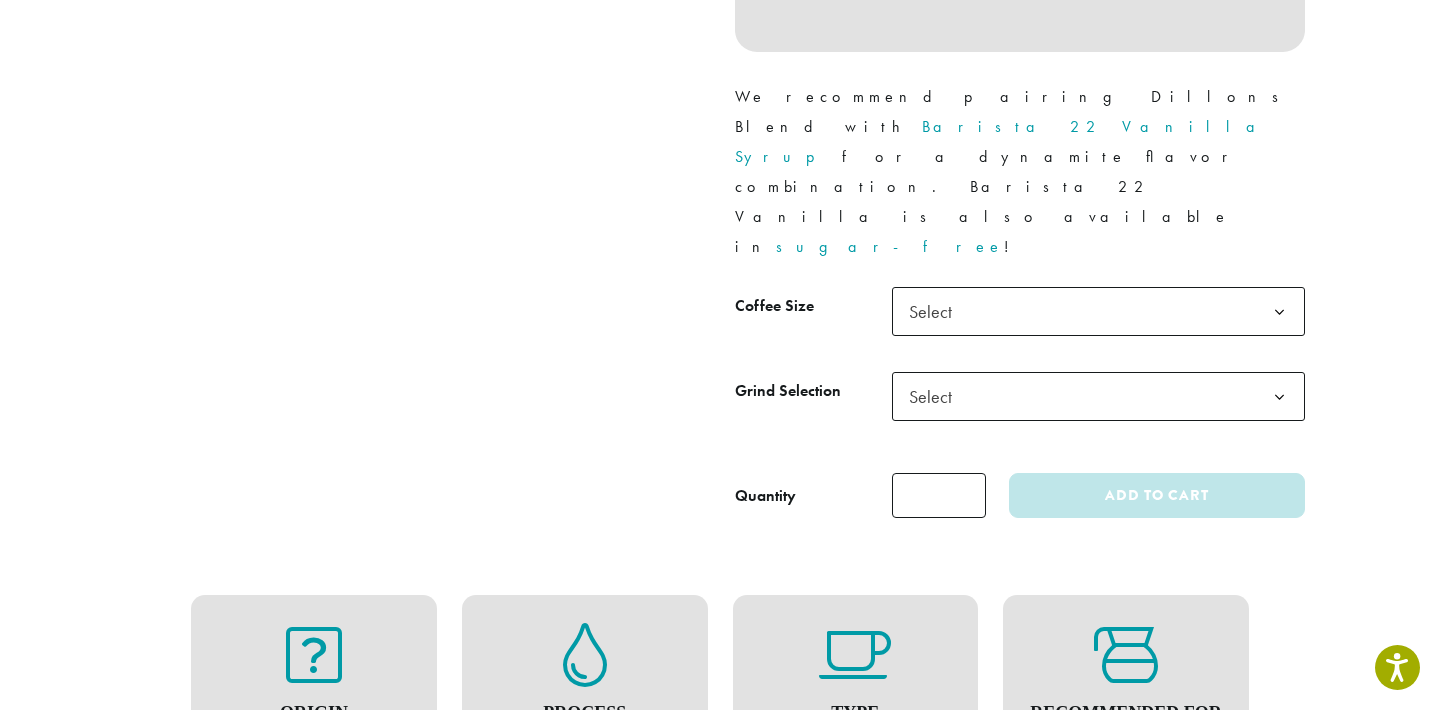 click on "Select" 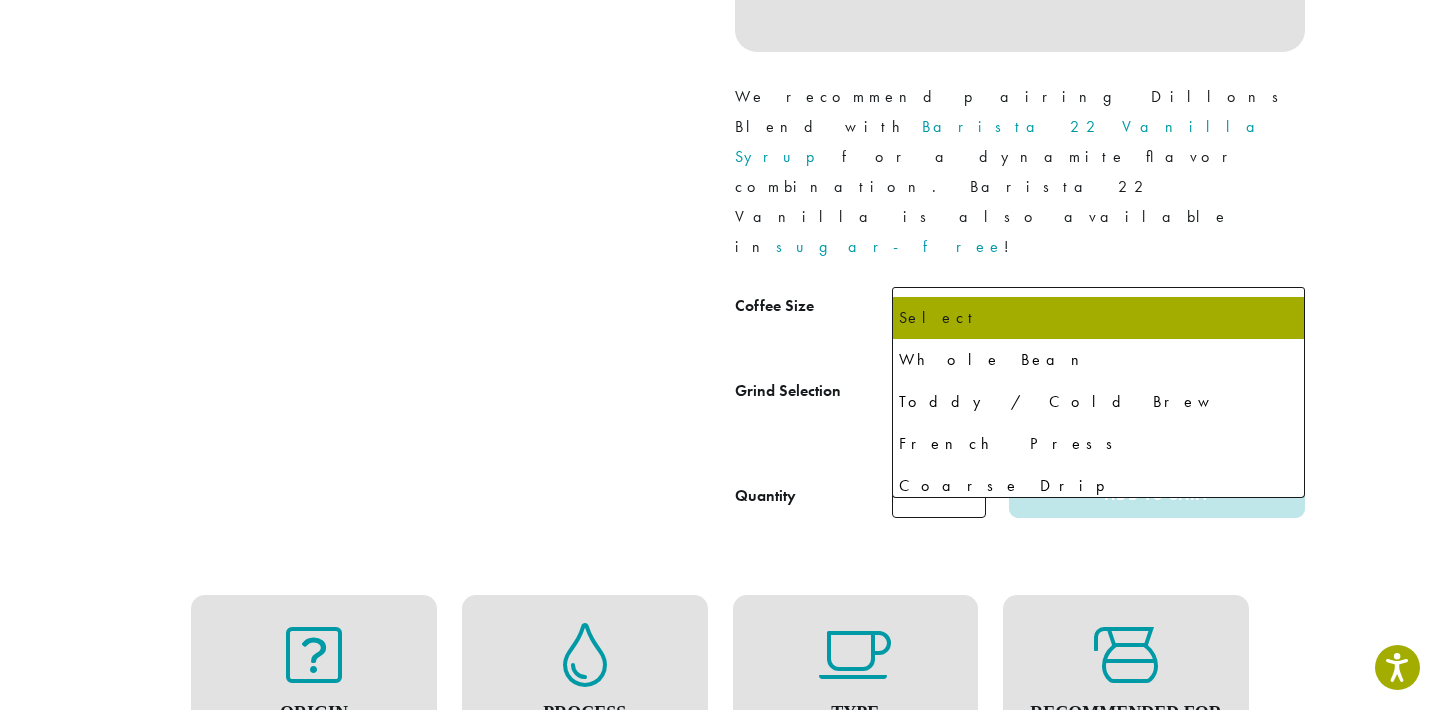click on "Select" 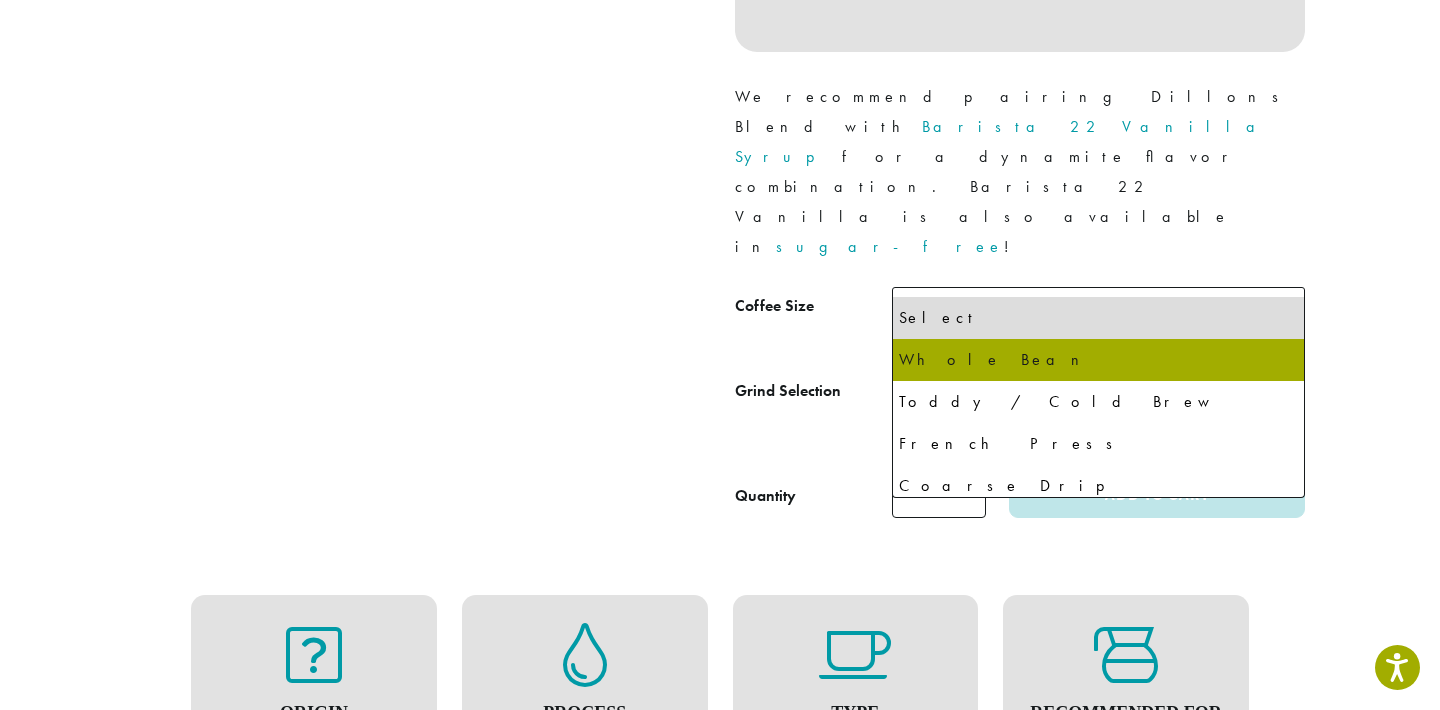 select on "*********" 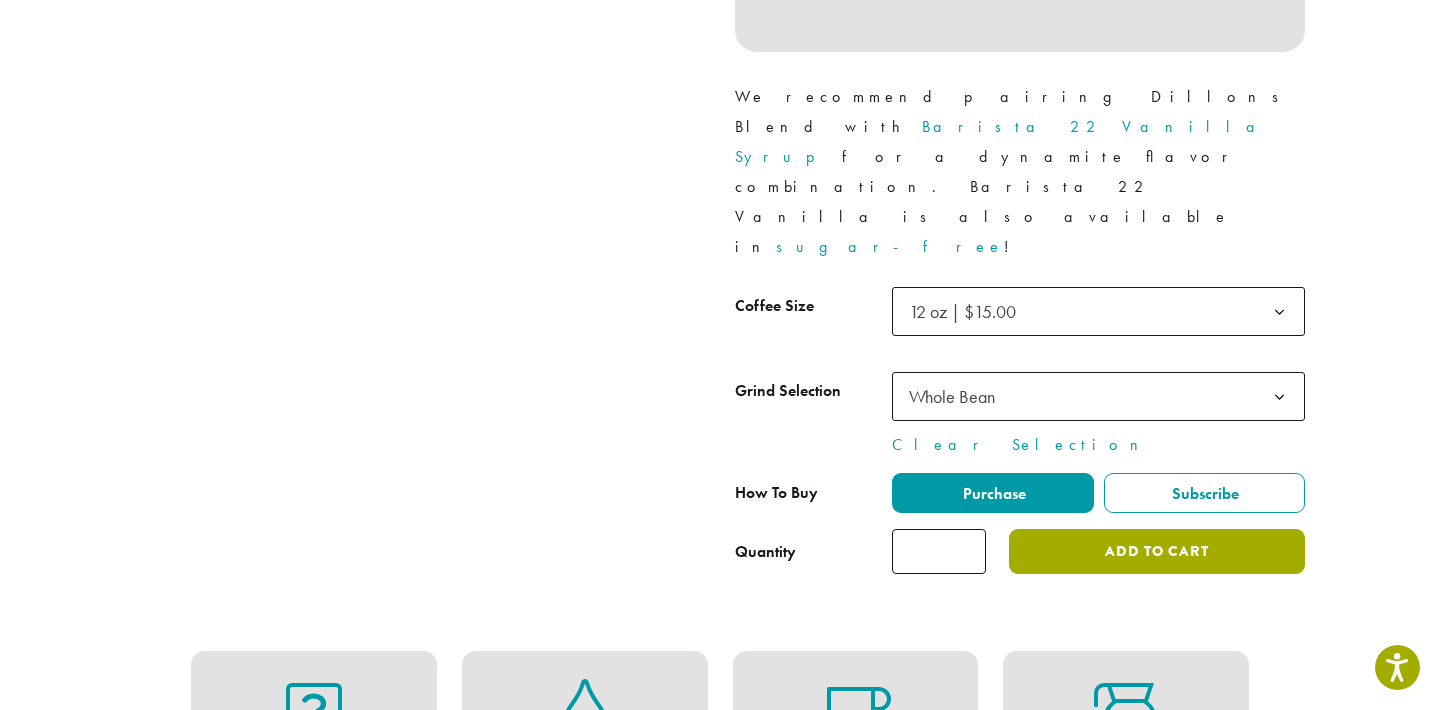 click on "Add to cart" 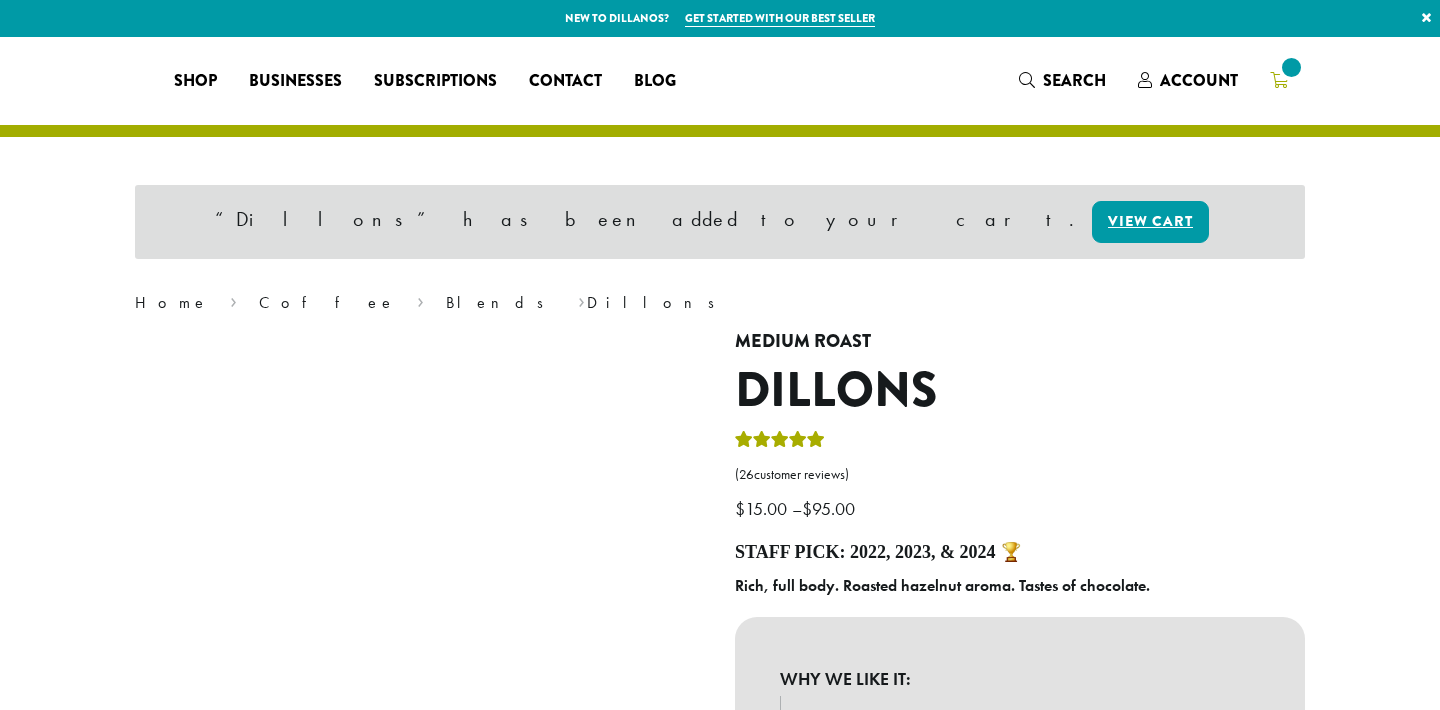scroll, scrollTop: 0, scrollLeft: 0, axis: both 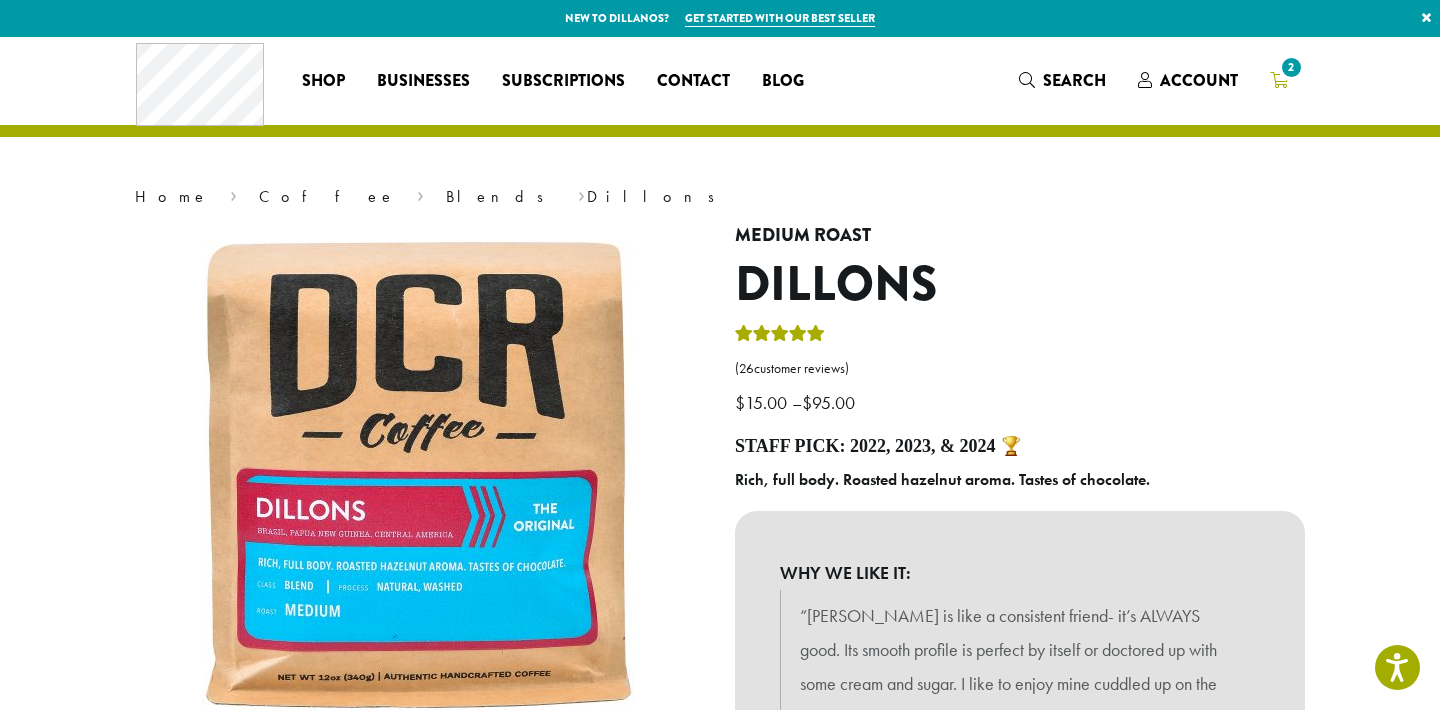 click on "2" at bounding box center [1291, 67] 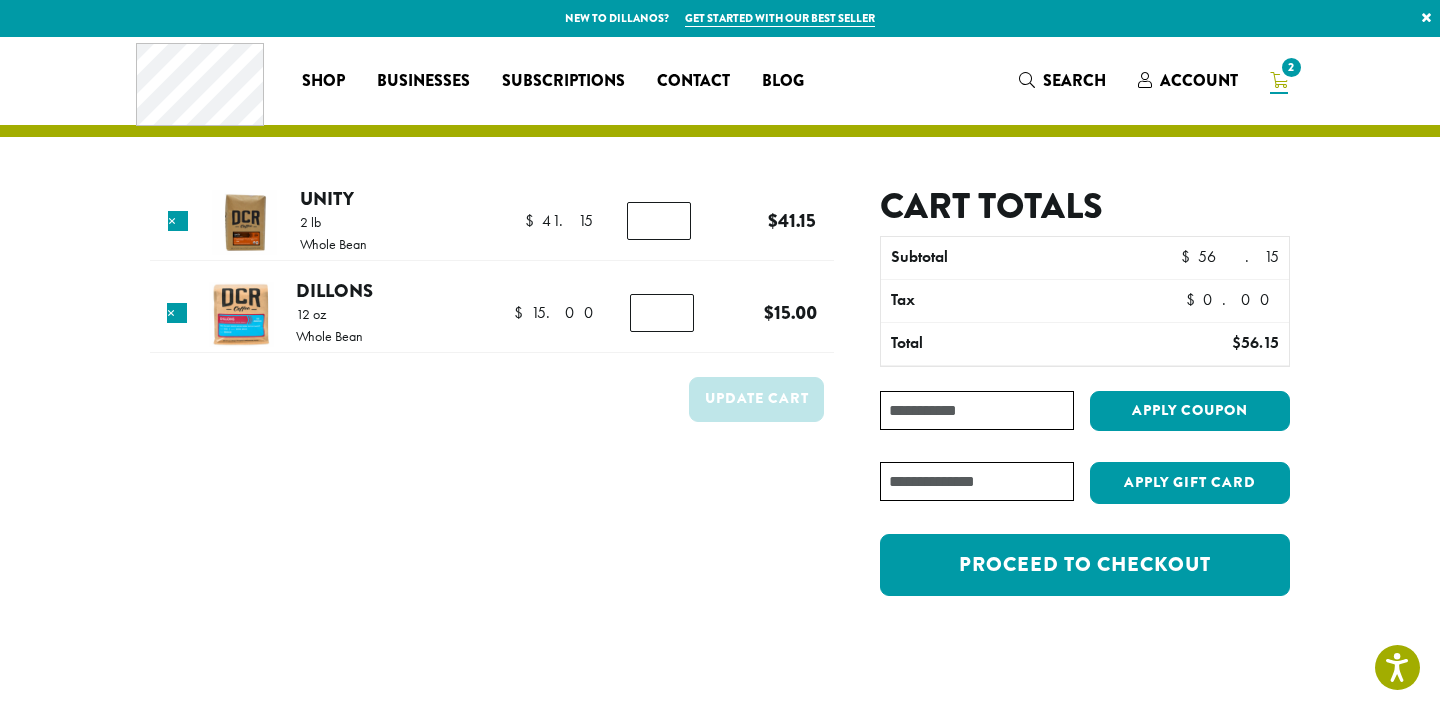 scroll, scrollTop: 70, scrollLeft: 0, axis: vertical 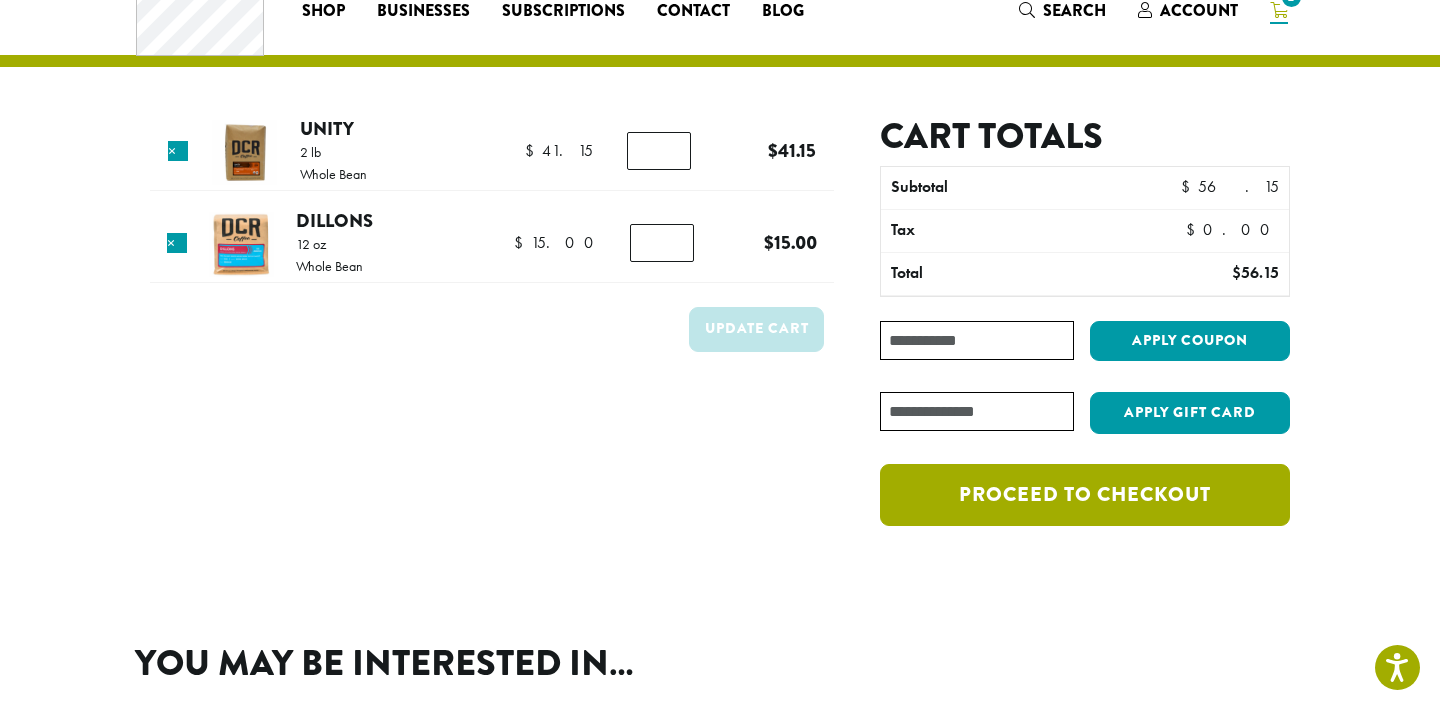 click on "Proceed to checkout" at bounding box center [1085, 495] 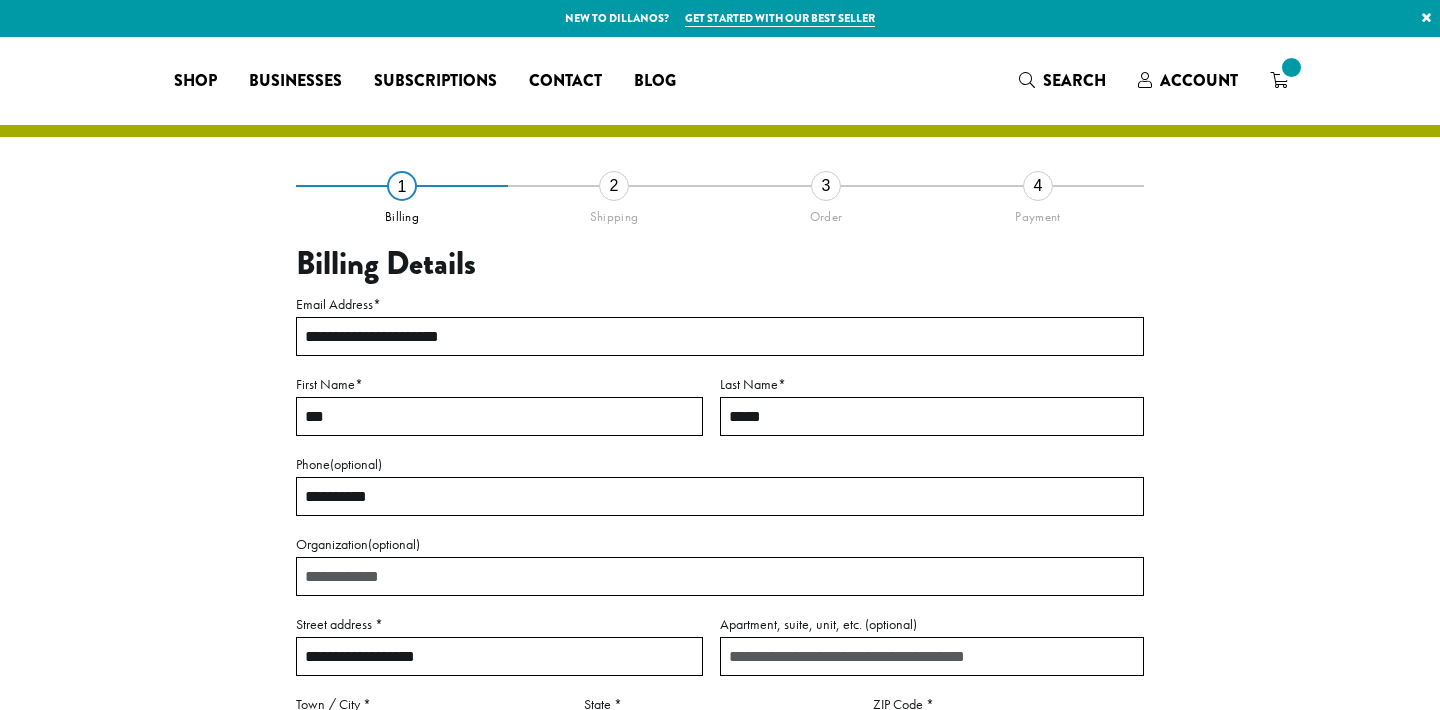 select on "**" 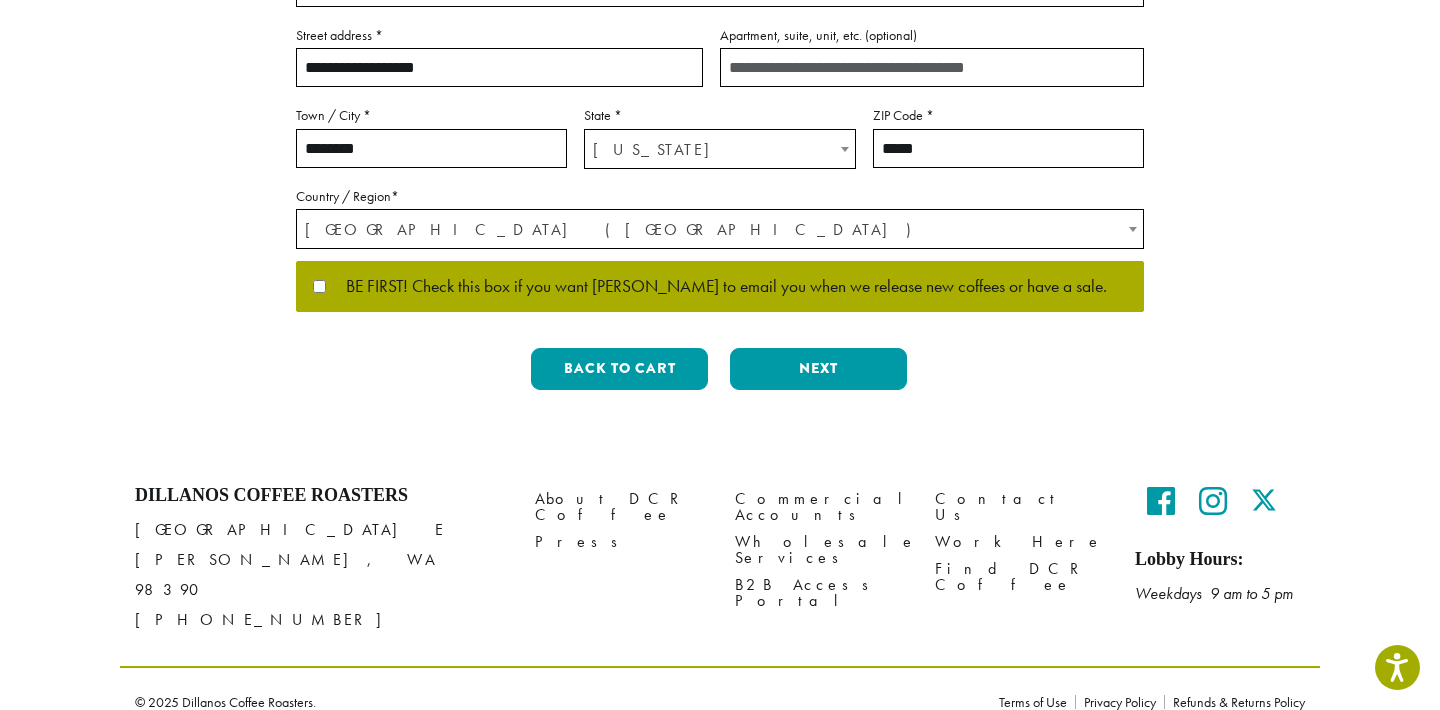 scroll, scrollTop: 589, scrollLeft: 0, axis: vertical 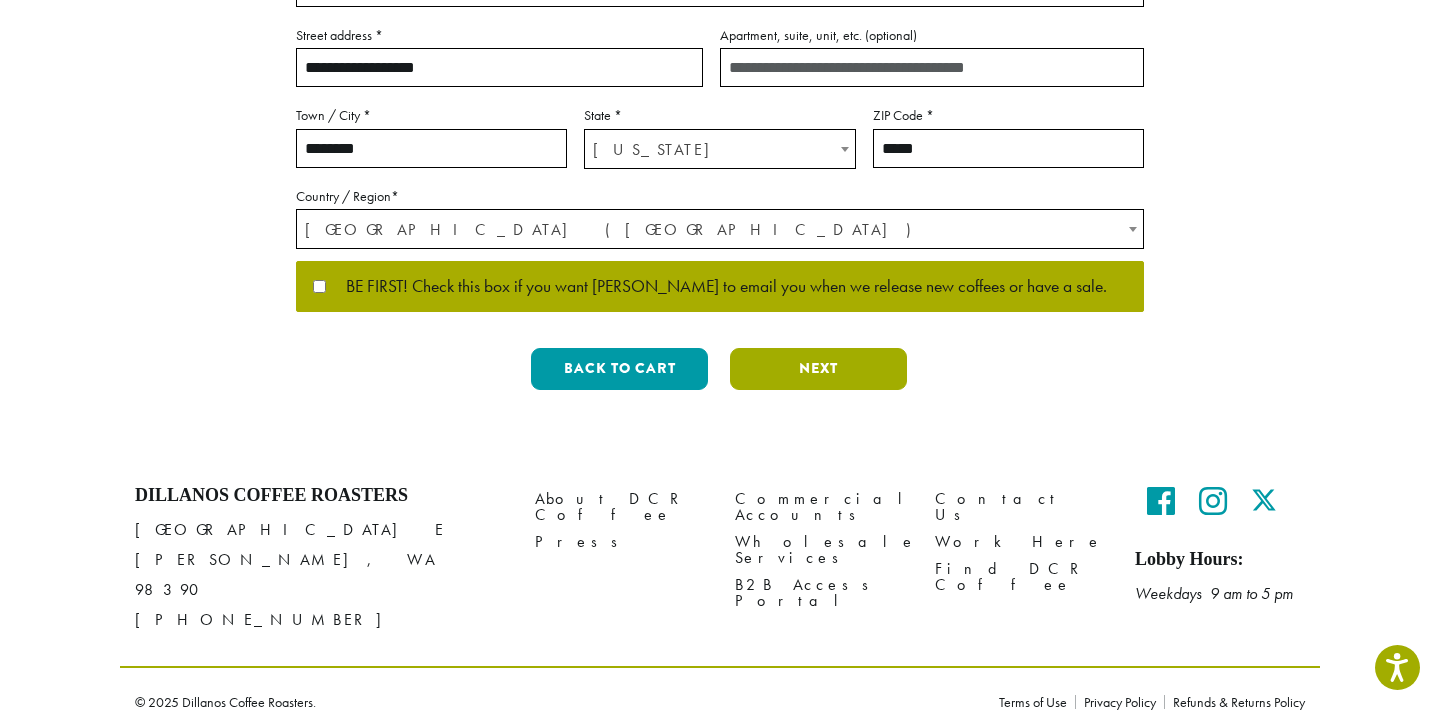 click on "Next" at bounding box center (818, 369) 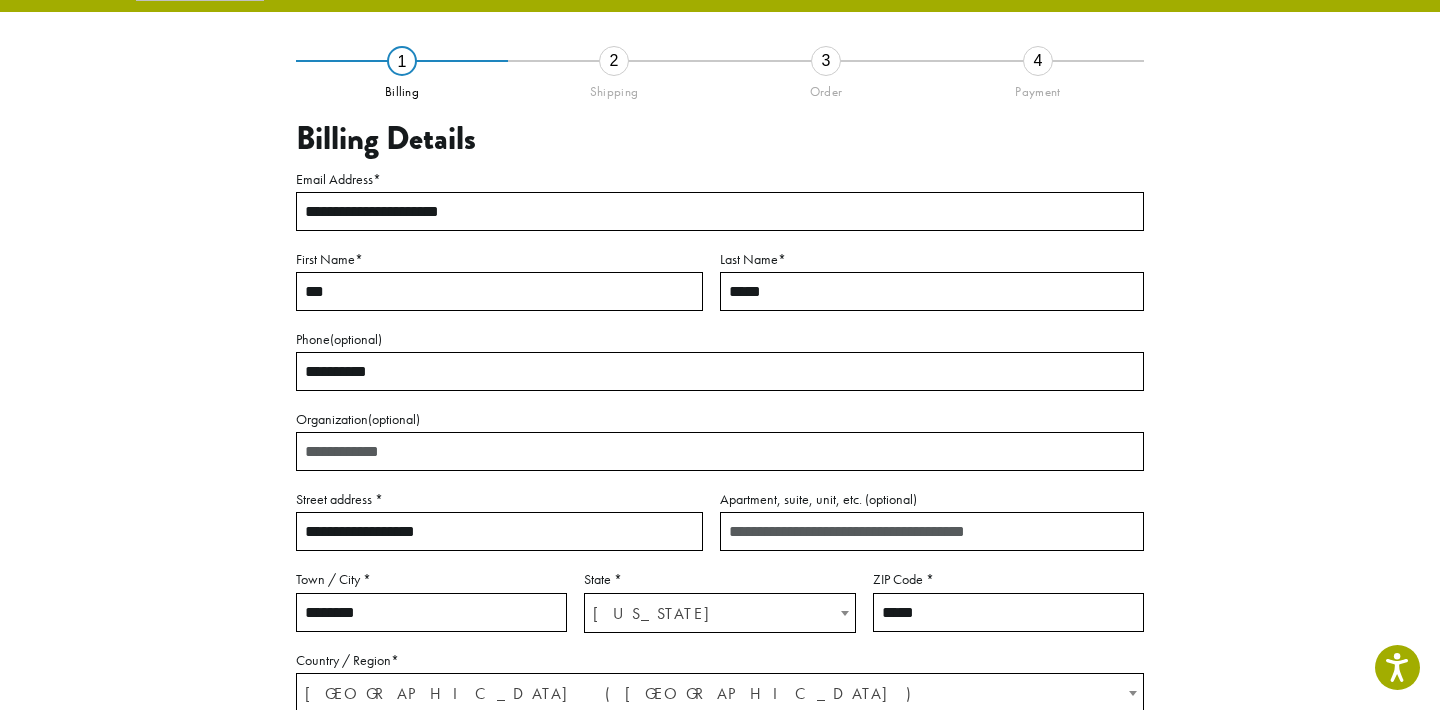 scroll, scrollTop: 115, scrollLeft: 0, axis: vertical 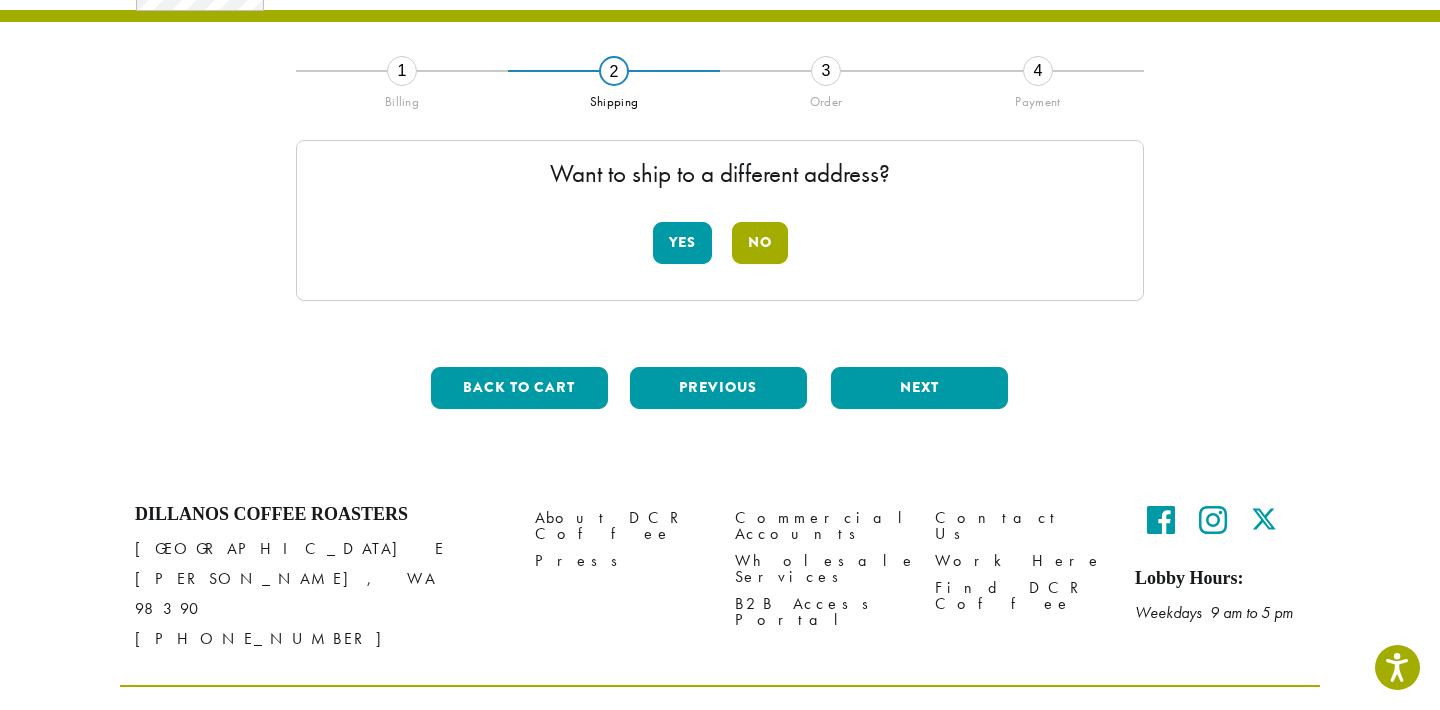 click on "No" at bounding box center (760, 243) 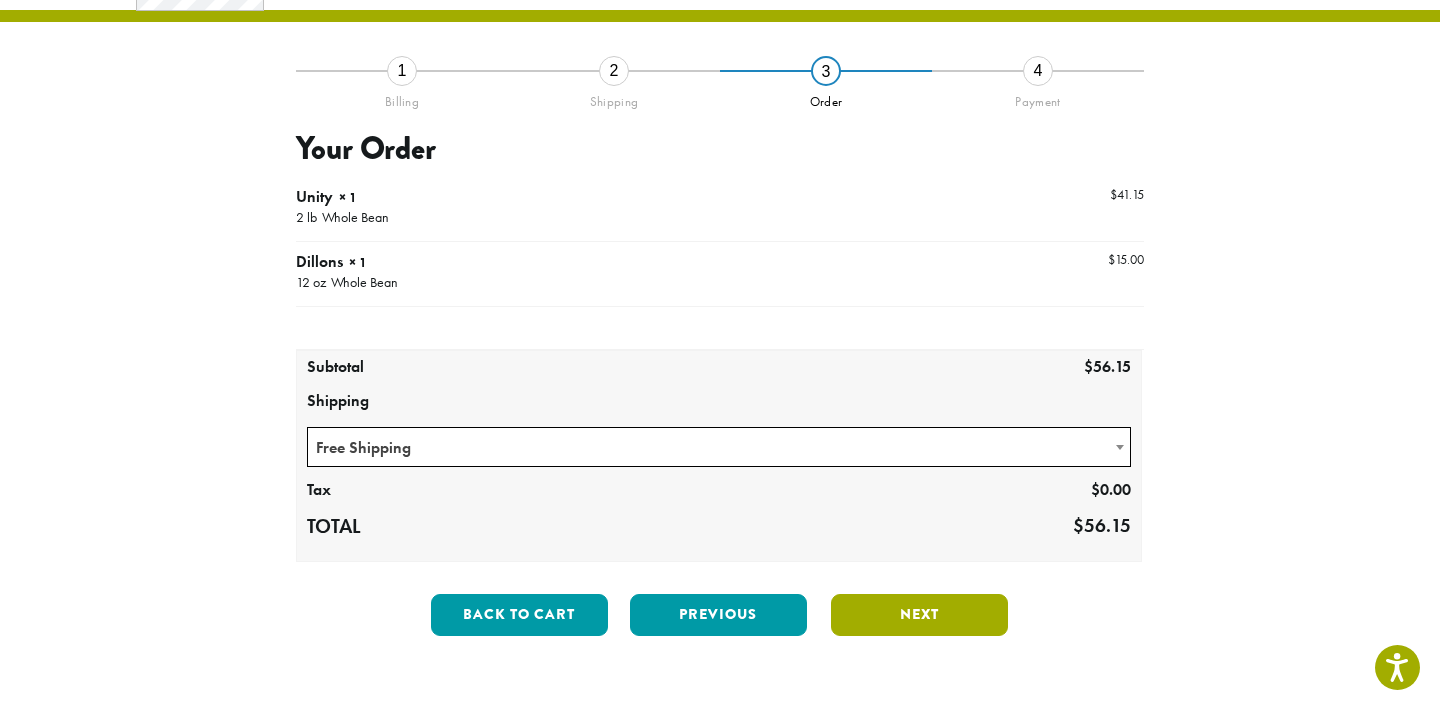 click on "Next" at bounding box center [919, 615] 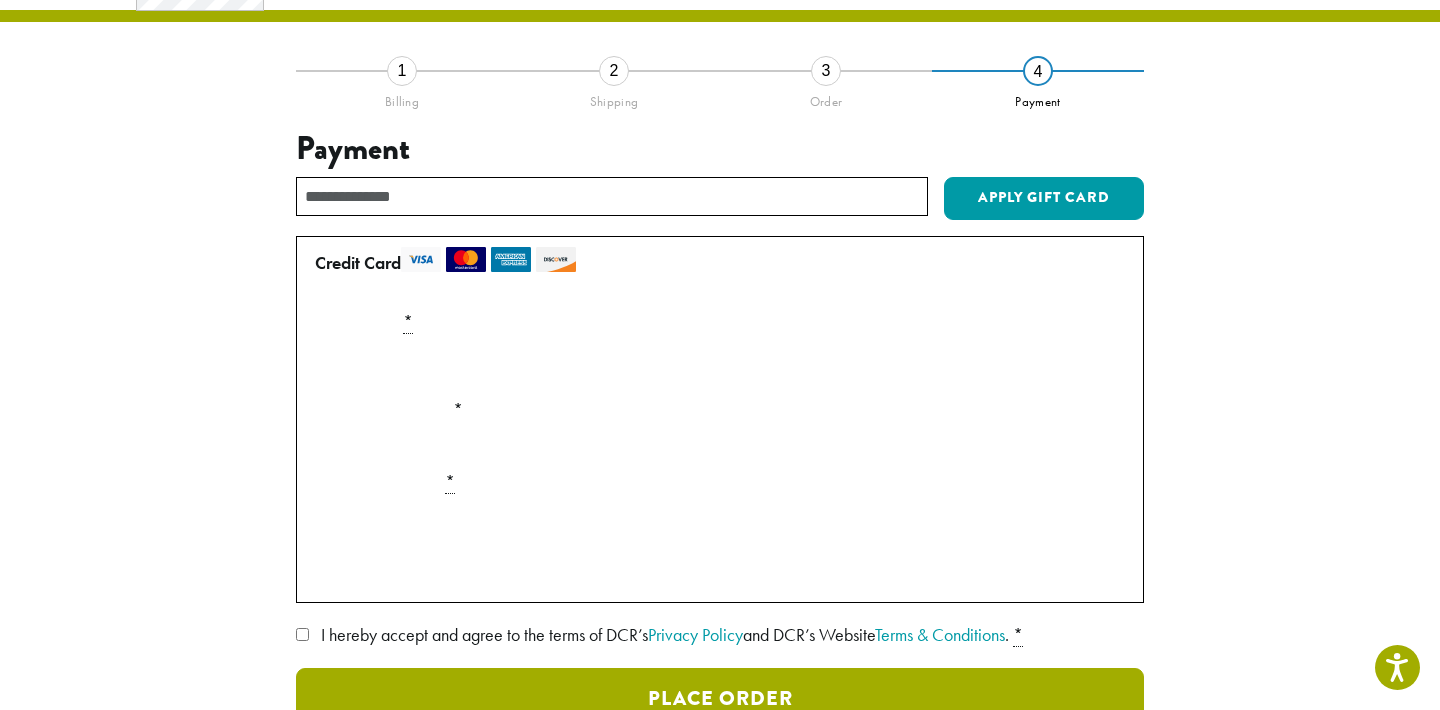 click on "Place Order" at bounding box center [720, 699] 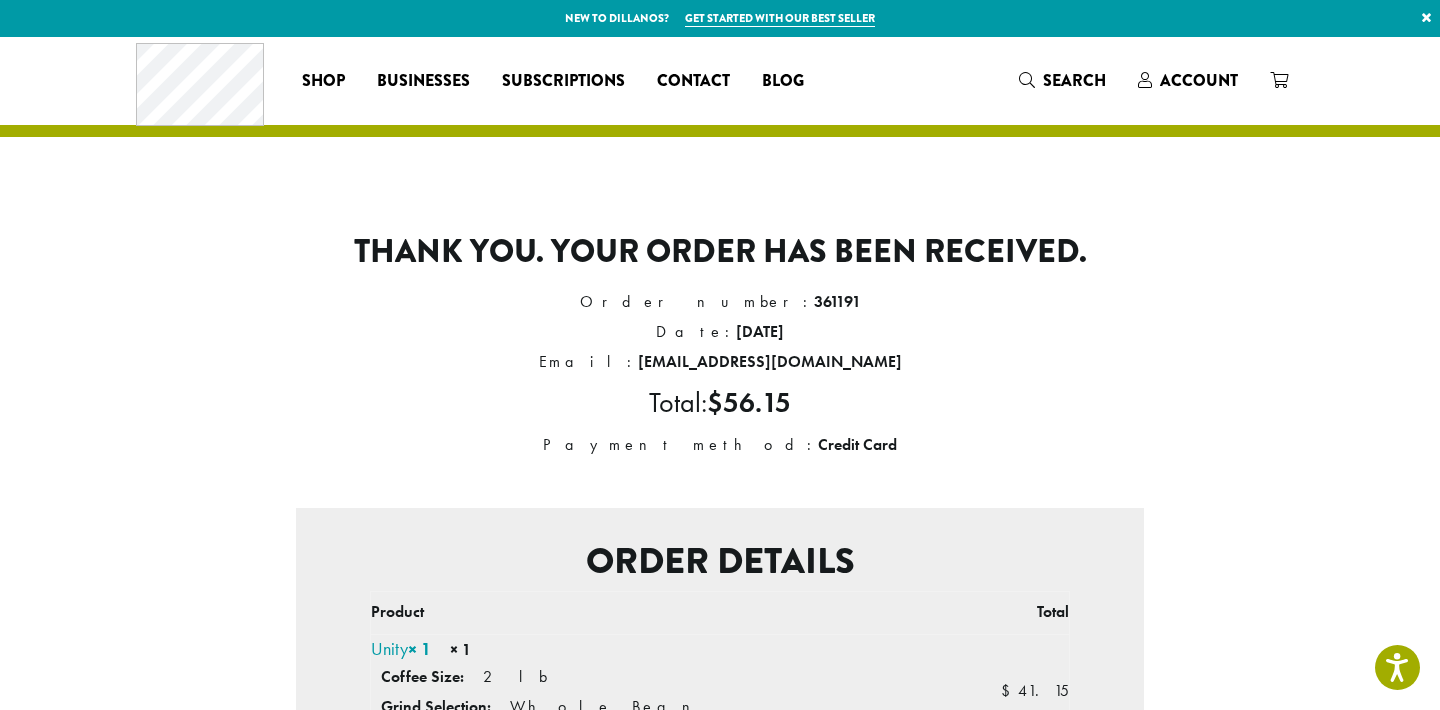 scroll, scrollTop: 0, scrollLeft: 0, axis: both 